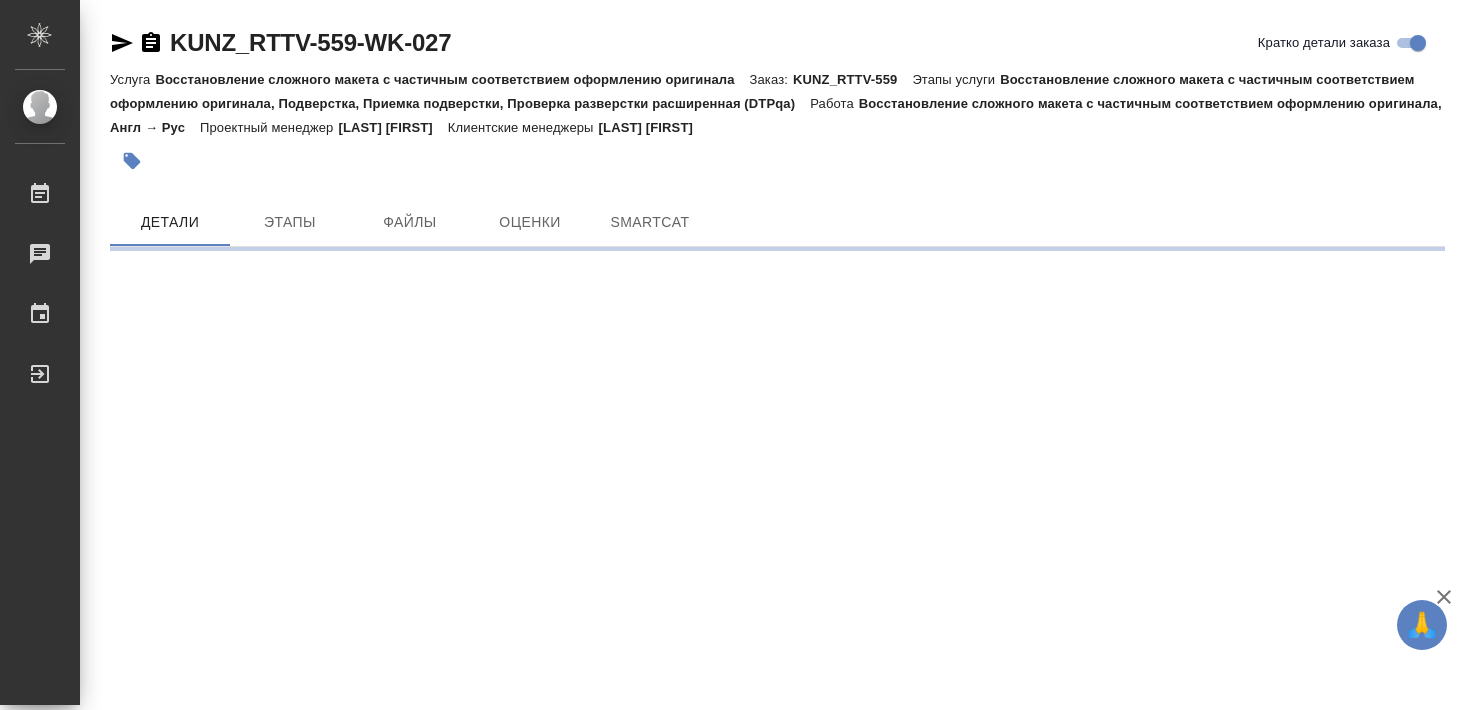 scroll, scrollTop: 0, scrollLeft: 0, axis: both 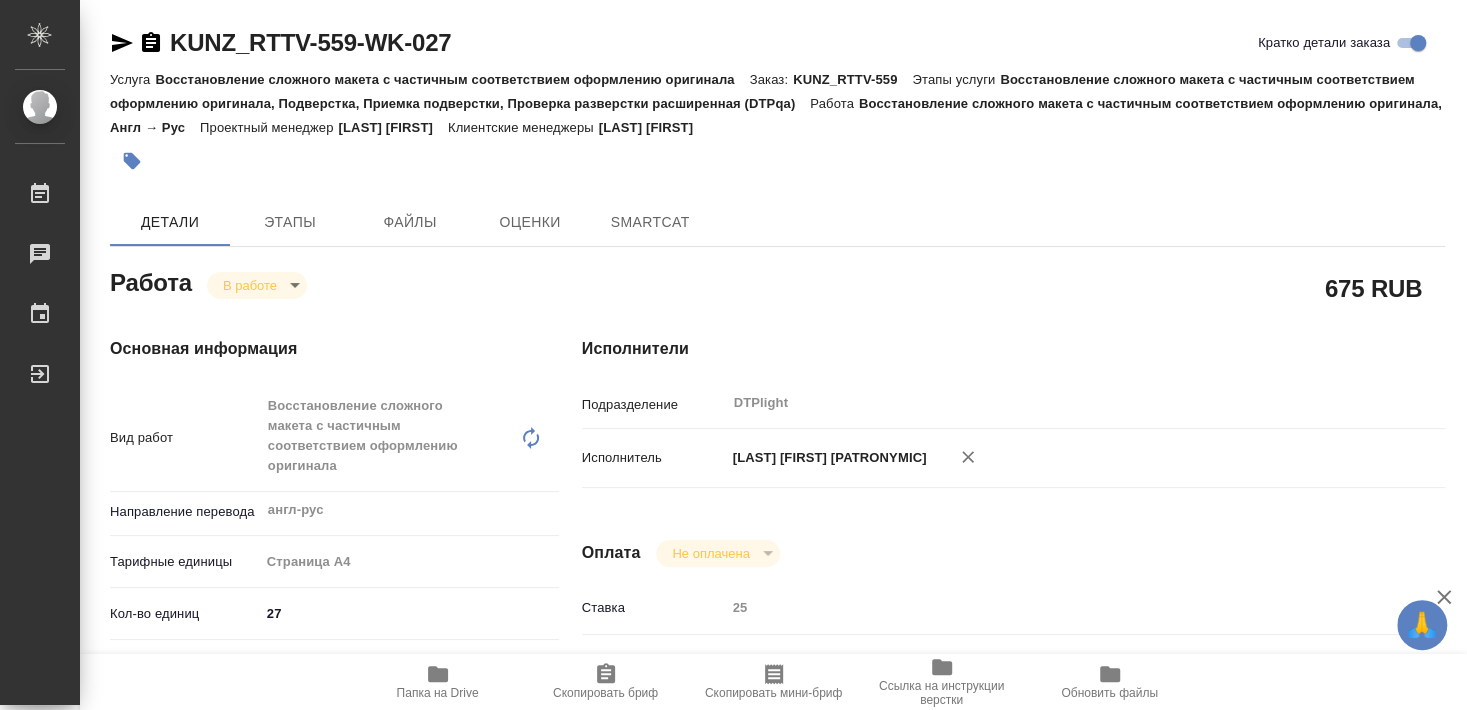 type on "x" 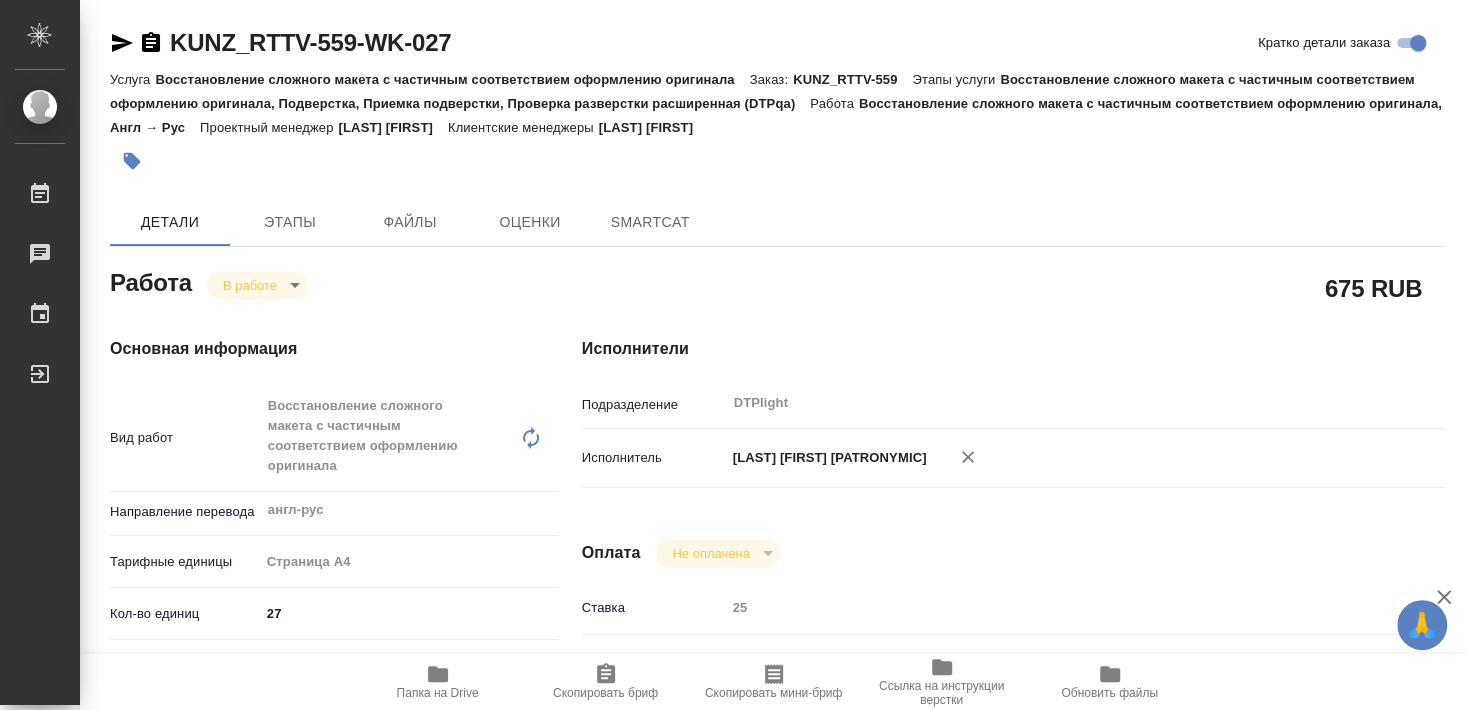 type on "x" 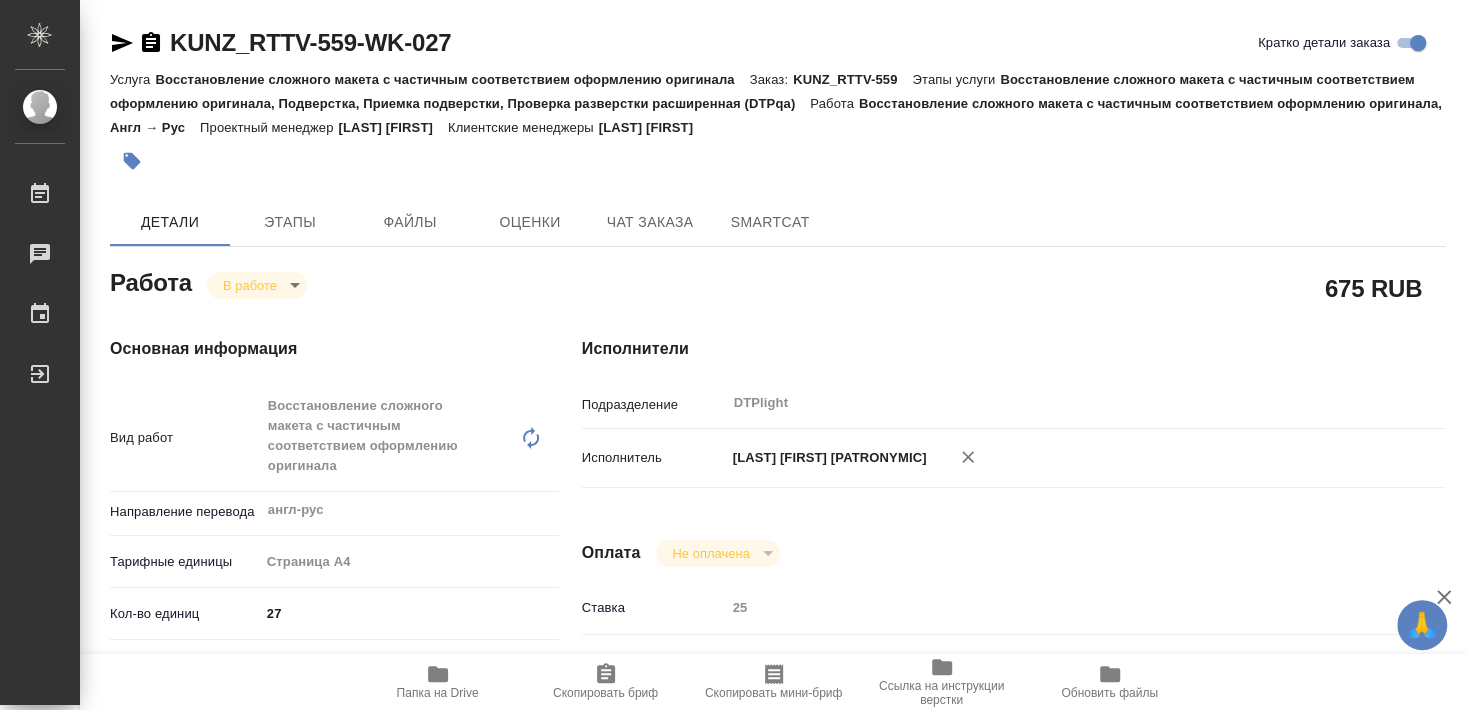type on "x" 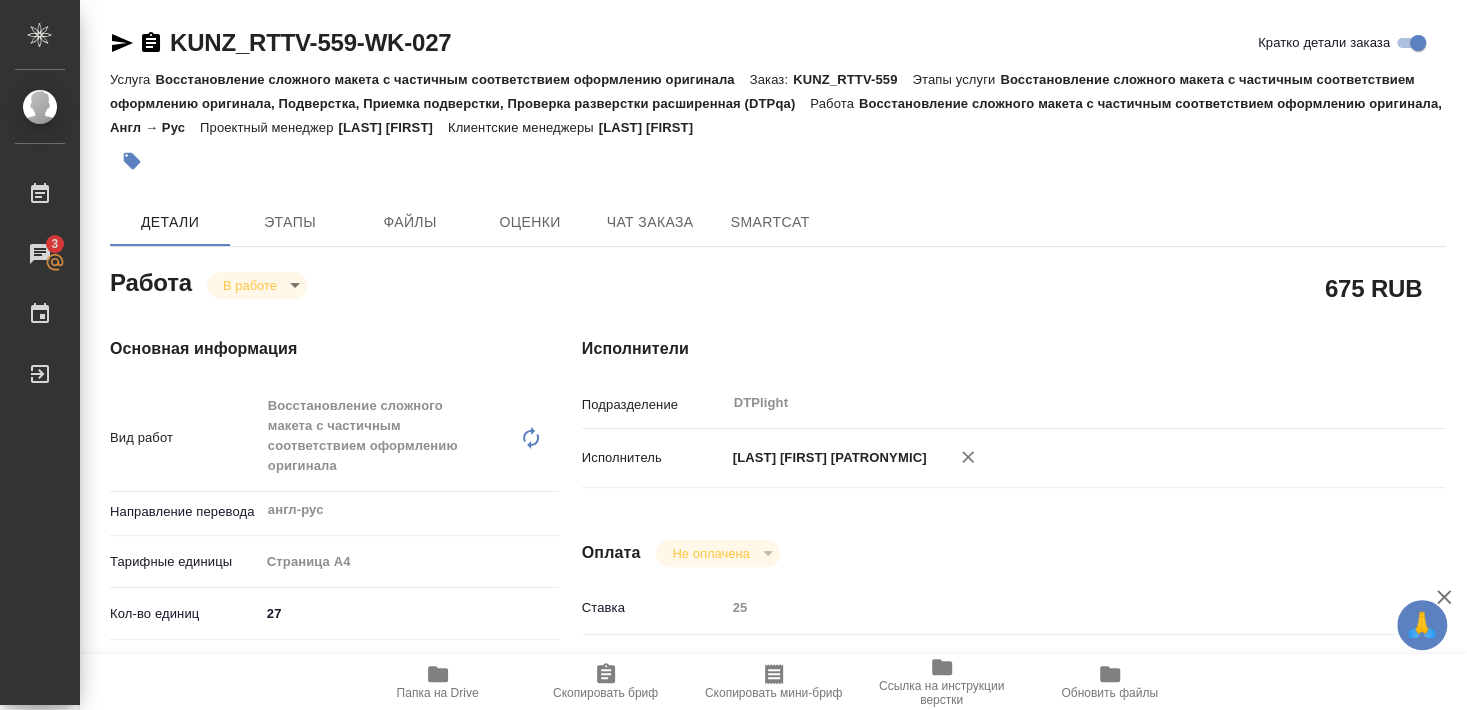 type on "x" 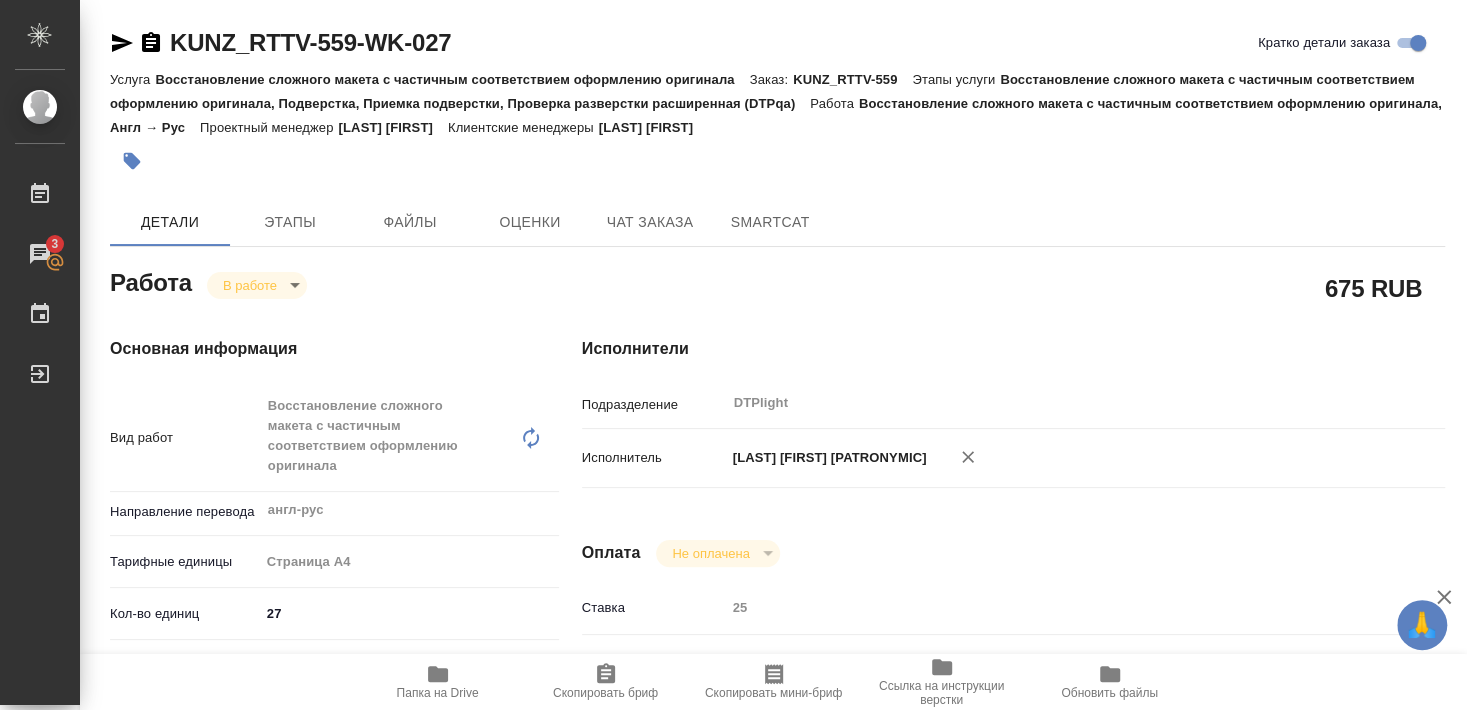 type on "x" 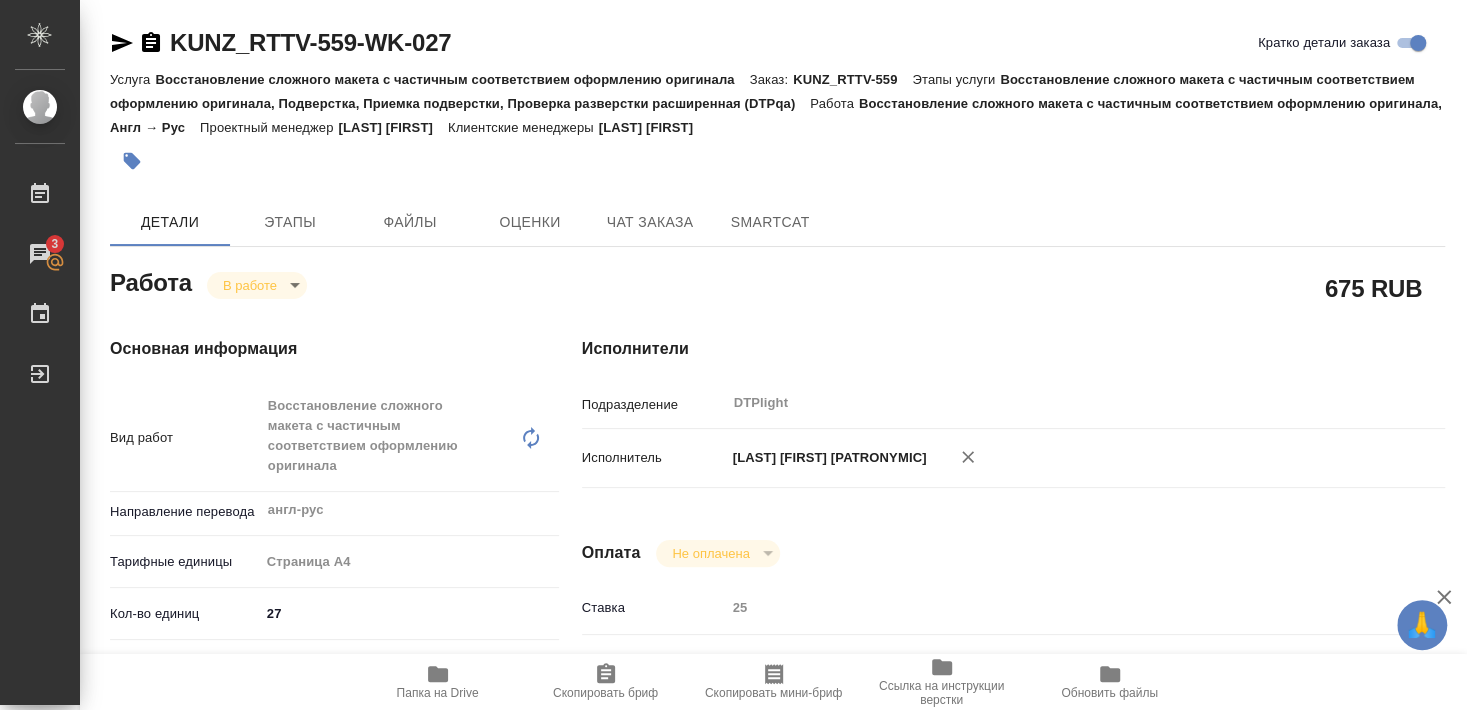 type on "x" 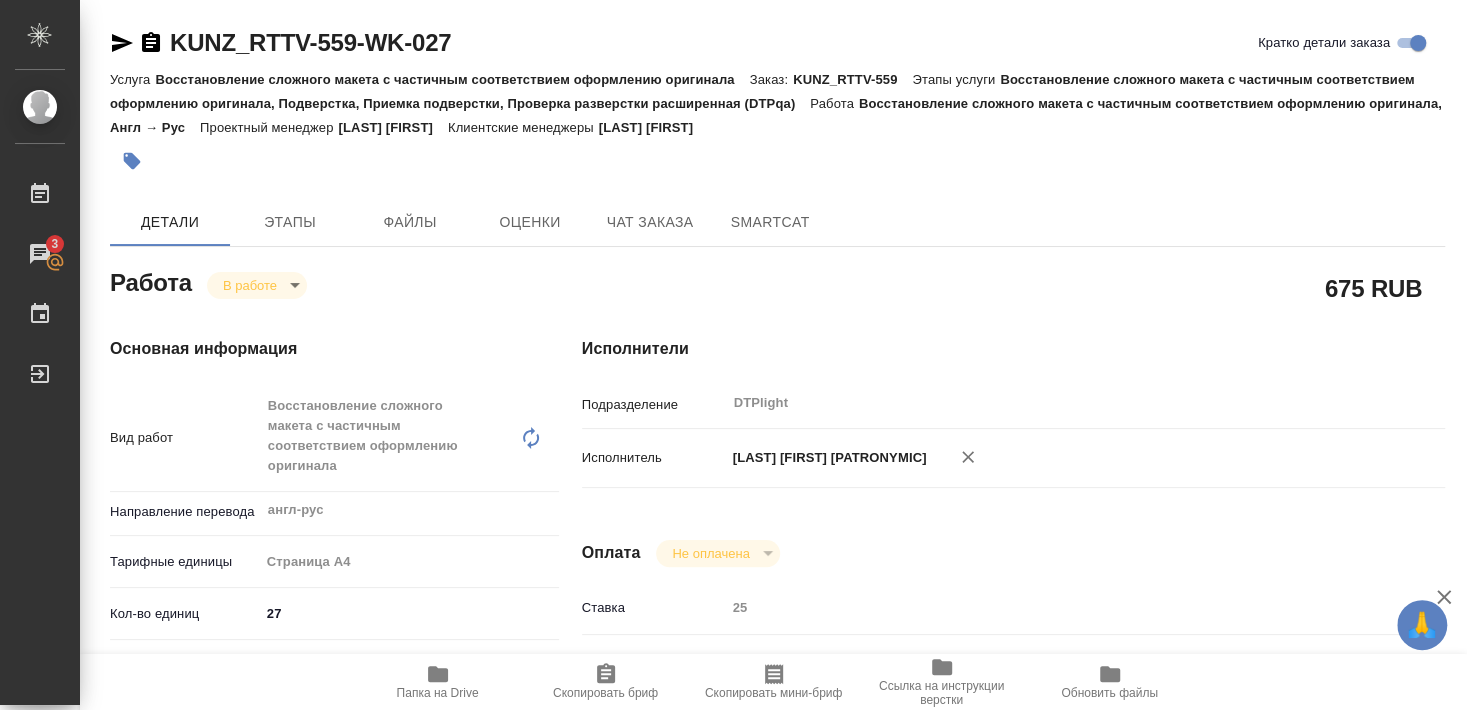 type on "x" 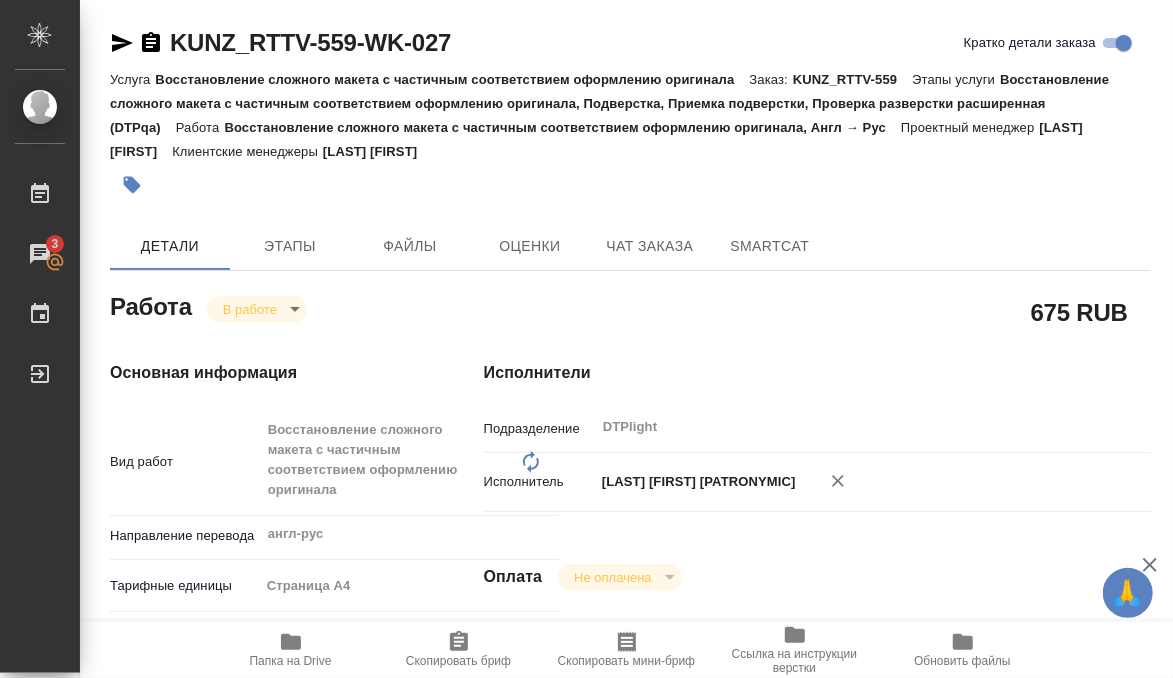 type on "x" 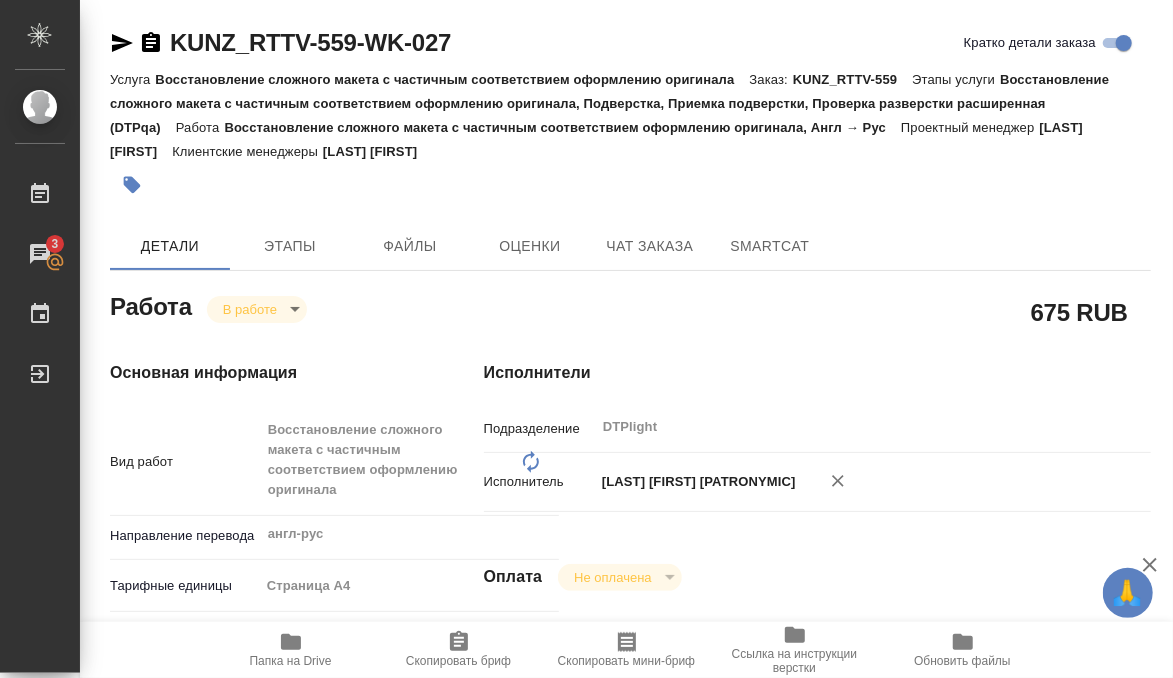 type on "x" 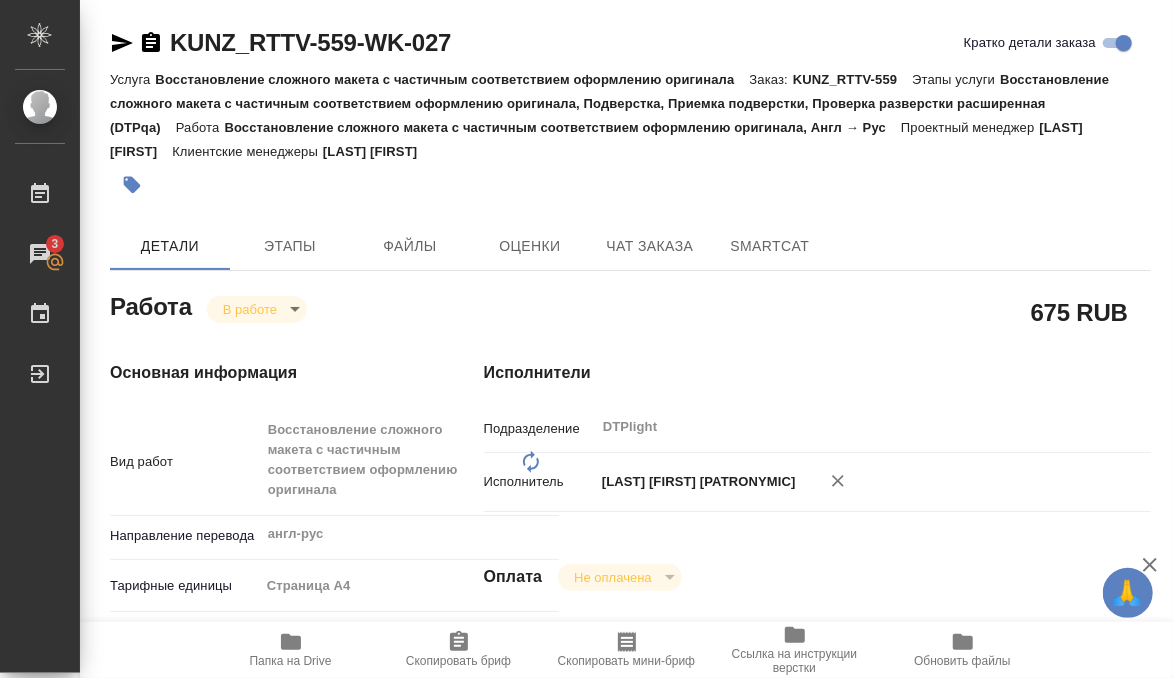 type on "x" 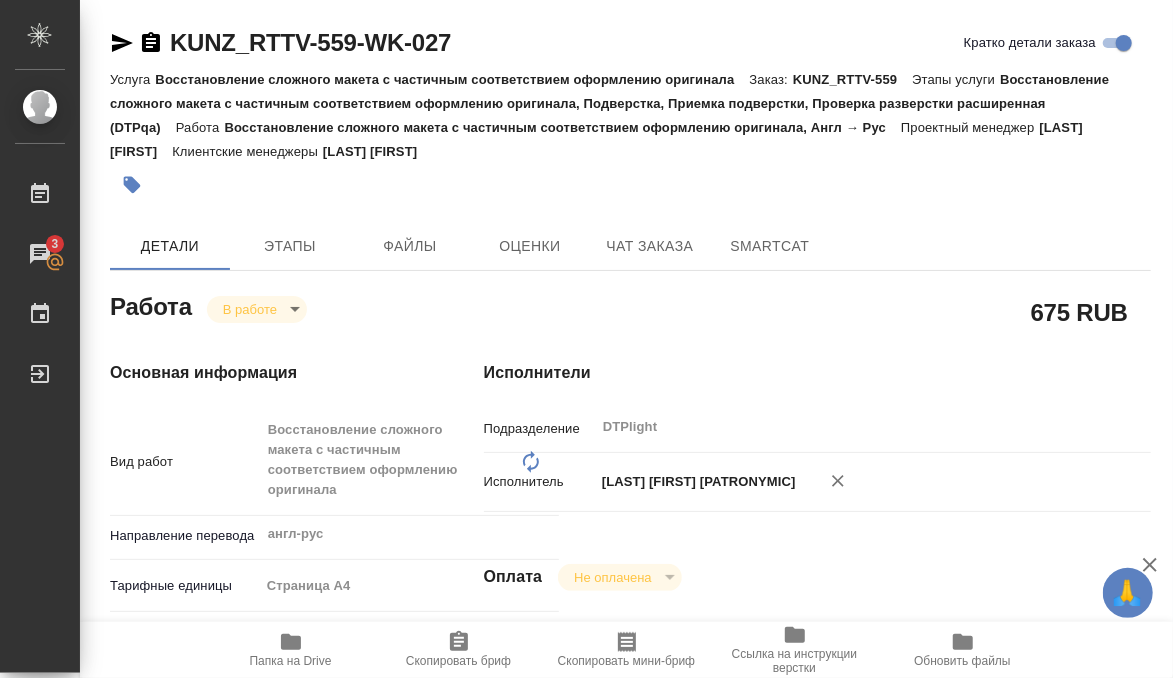 type on "x" 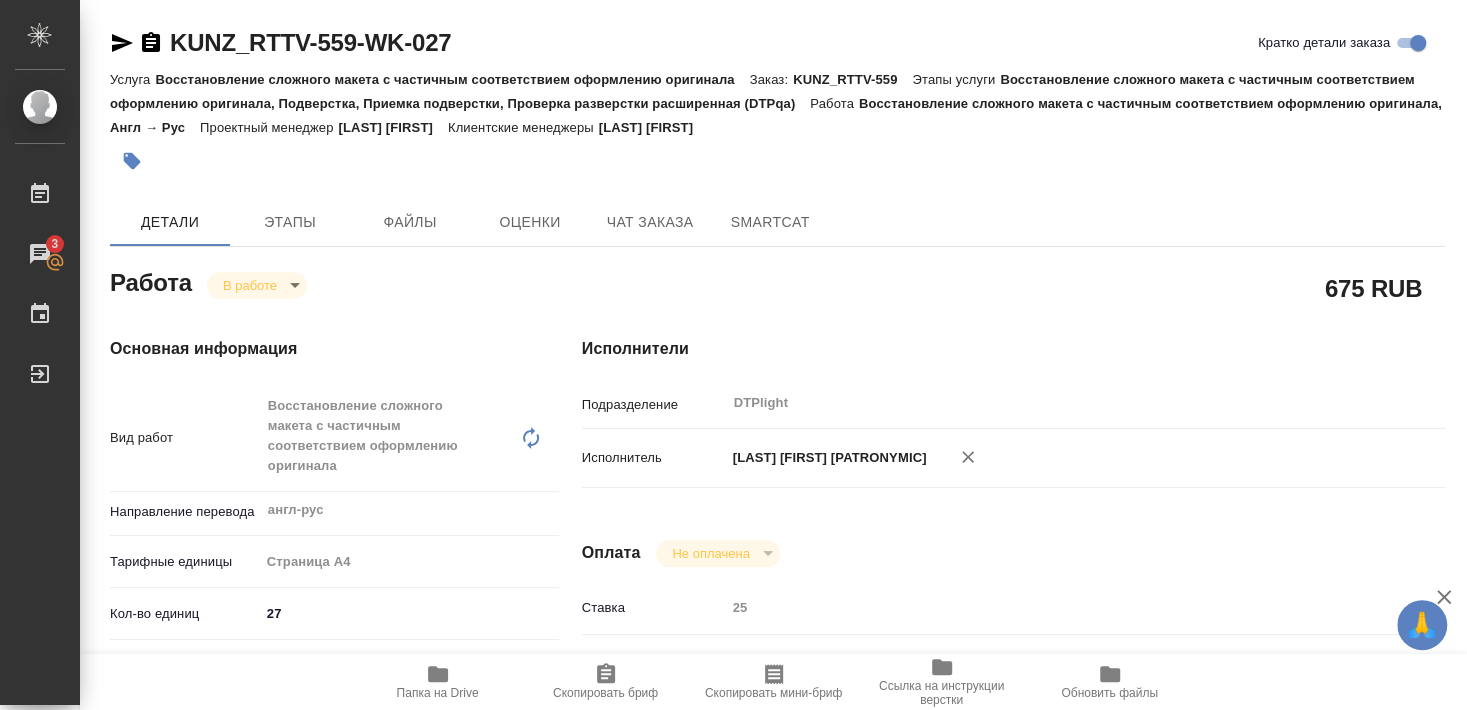 type on "x" 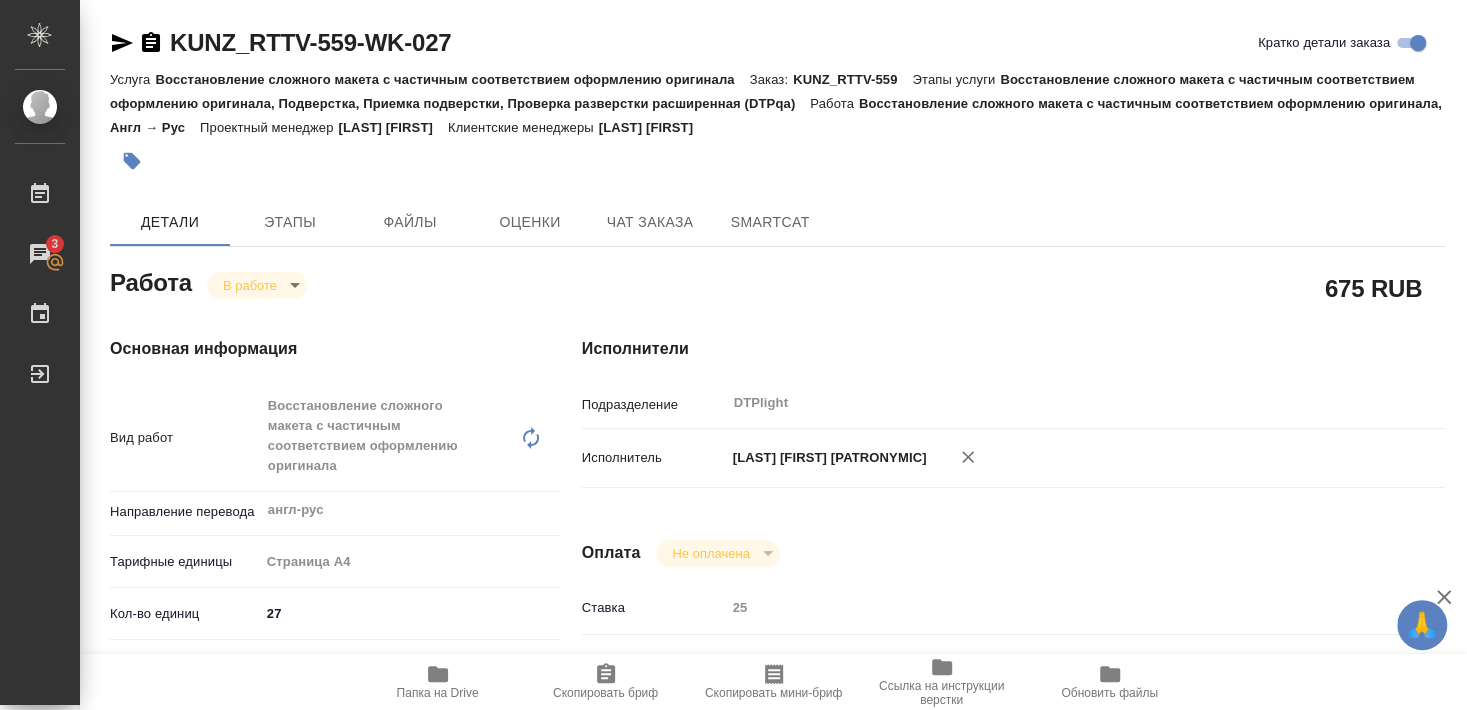type on "x" 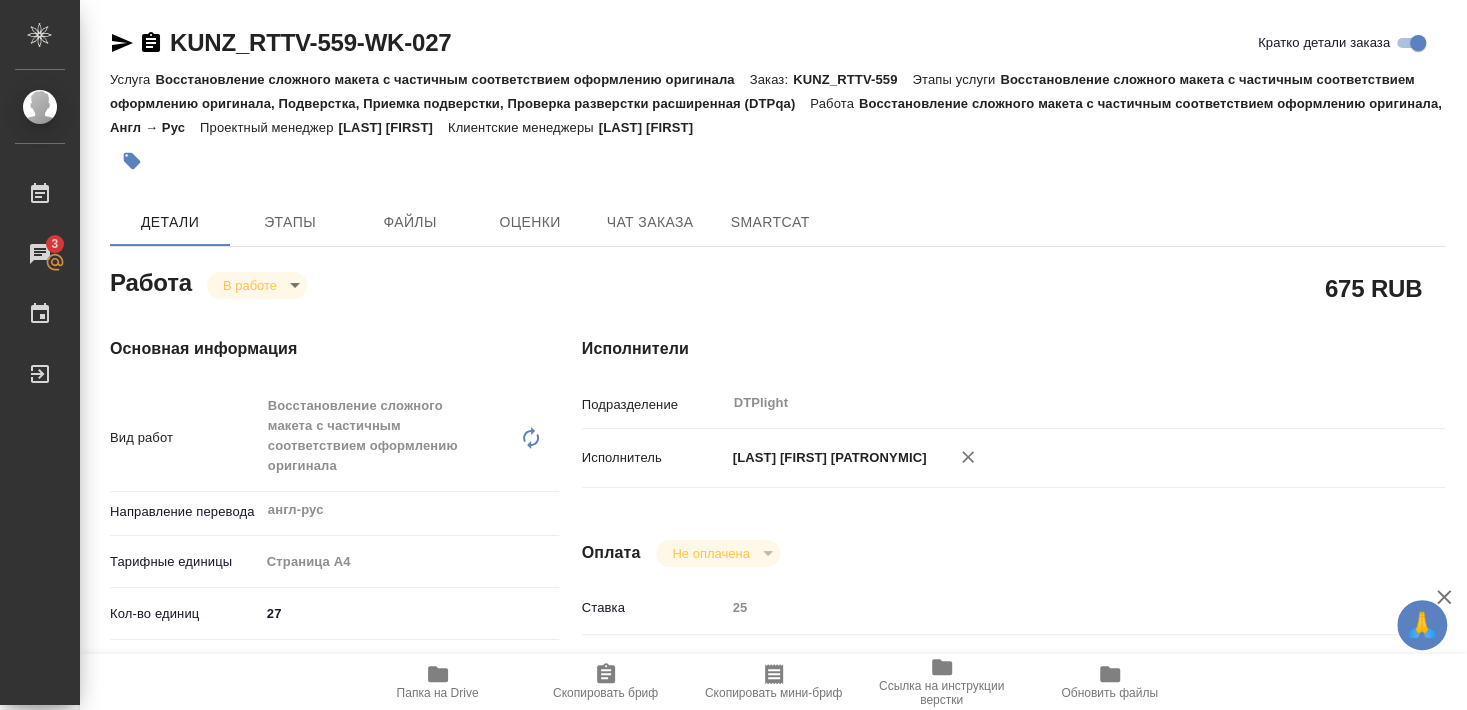 type on "x" 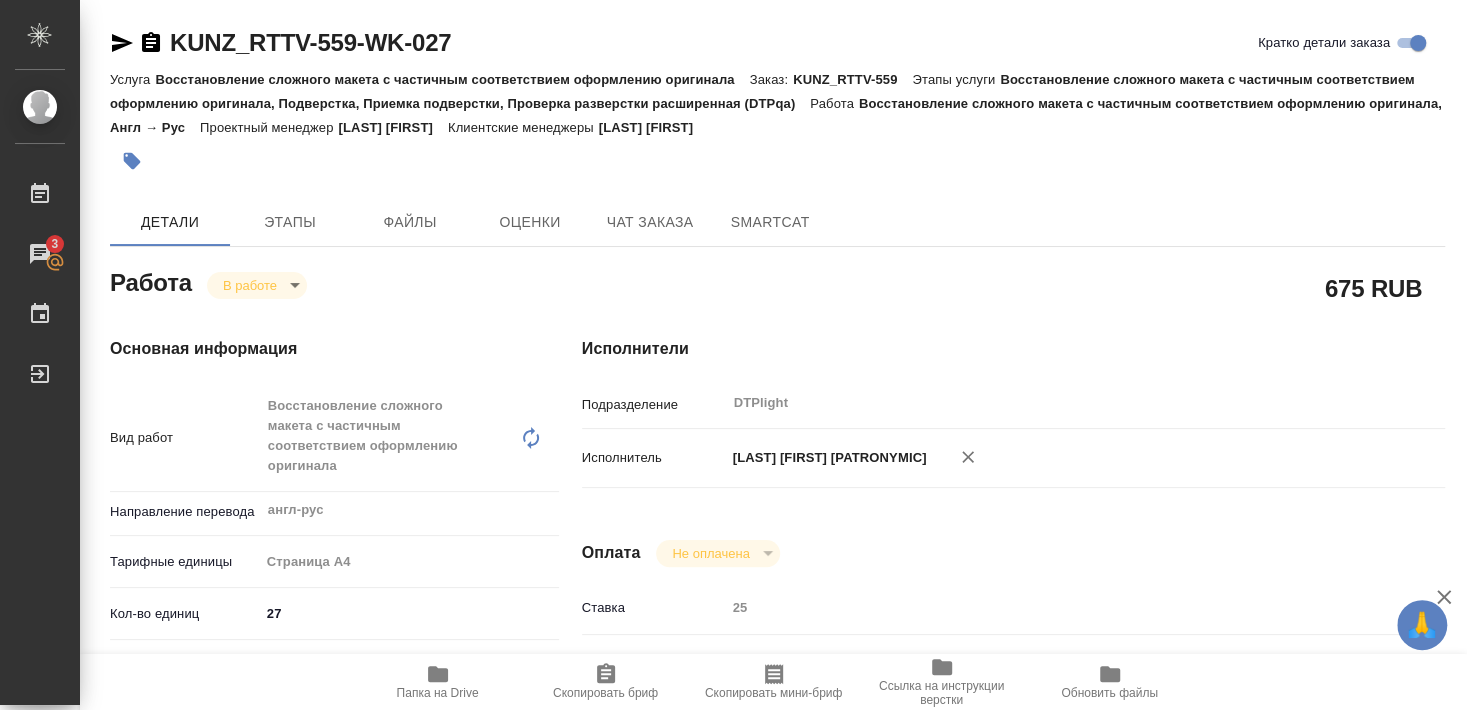 type on "x" 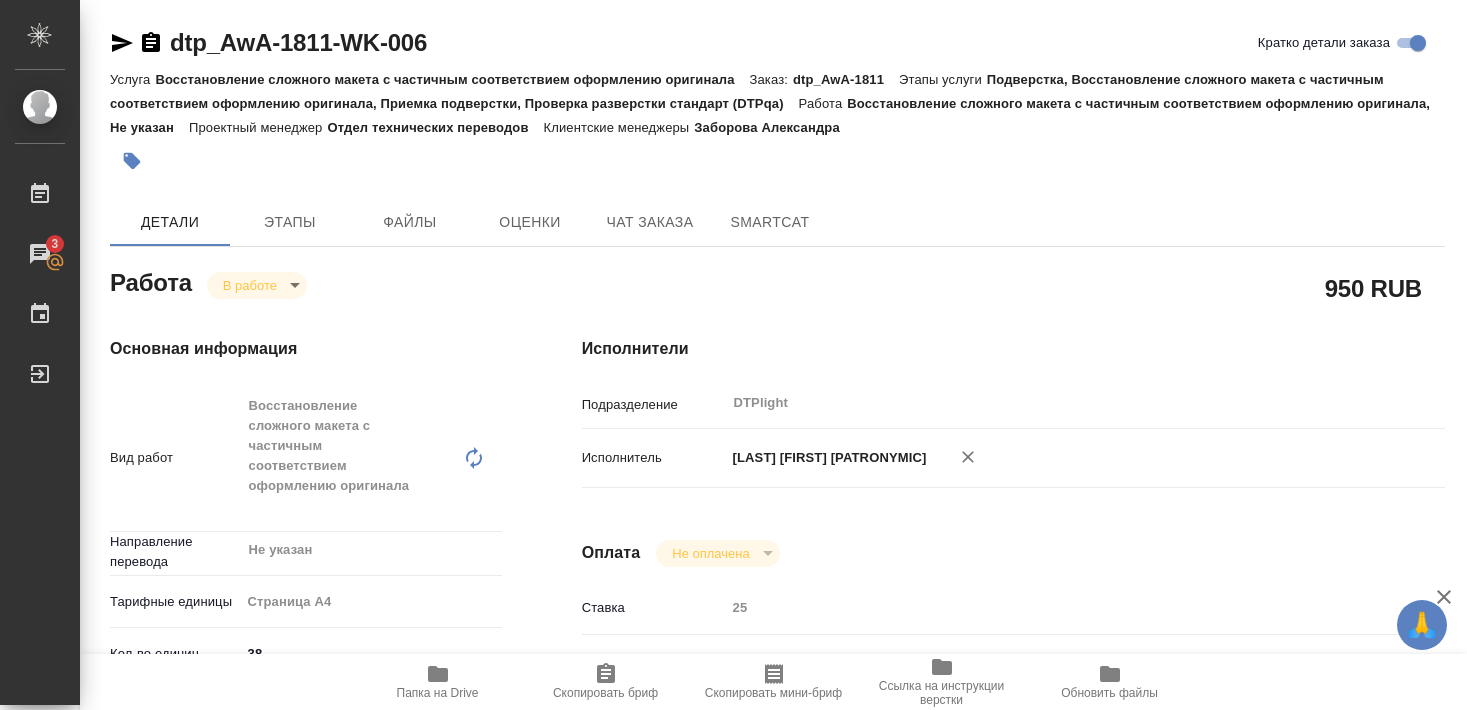 scroll, scrollTop: 0, scrollLeft: 0, axis: both 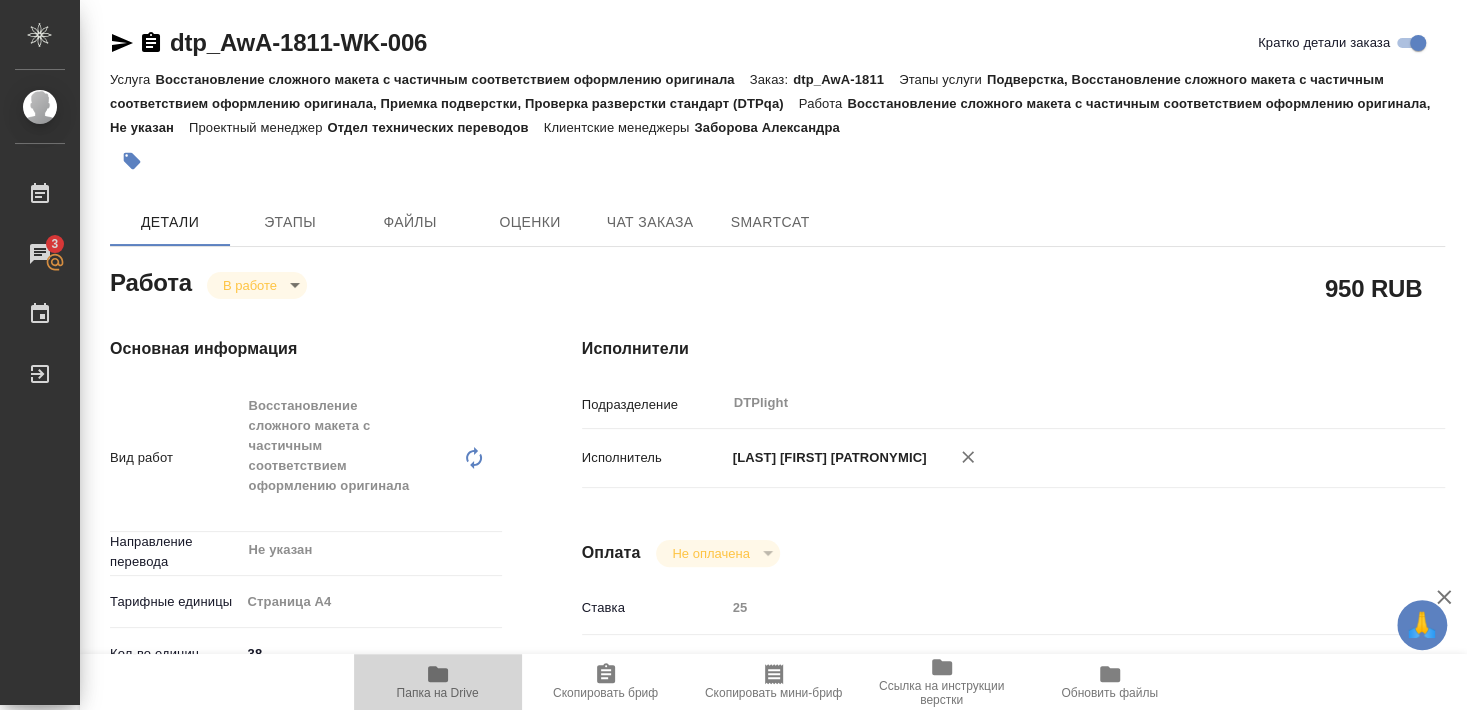 click 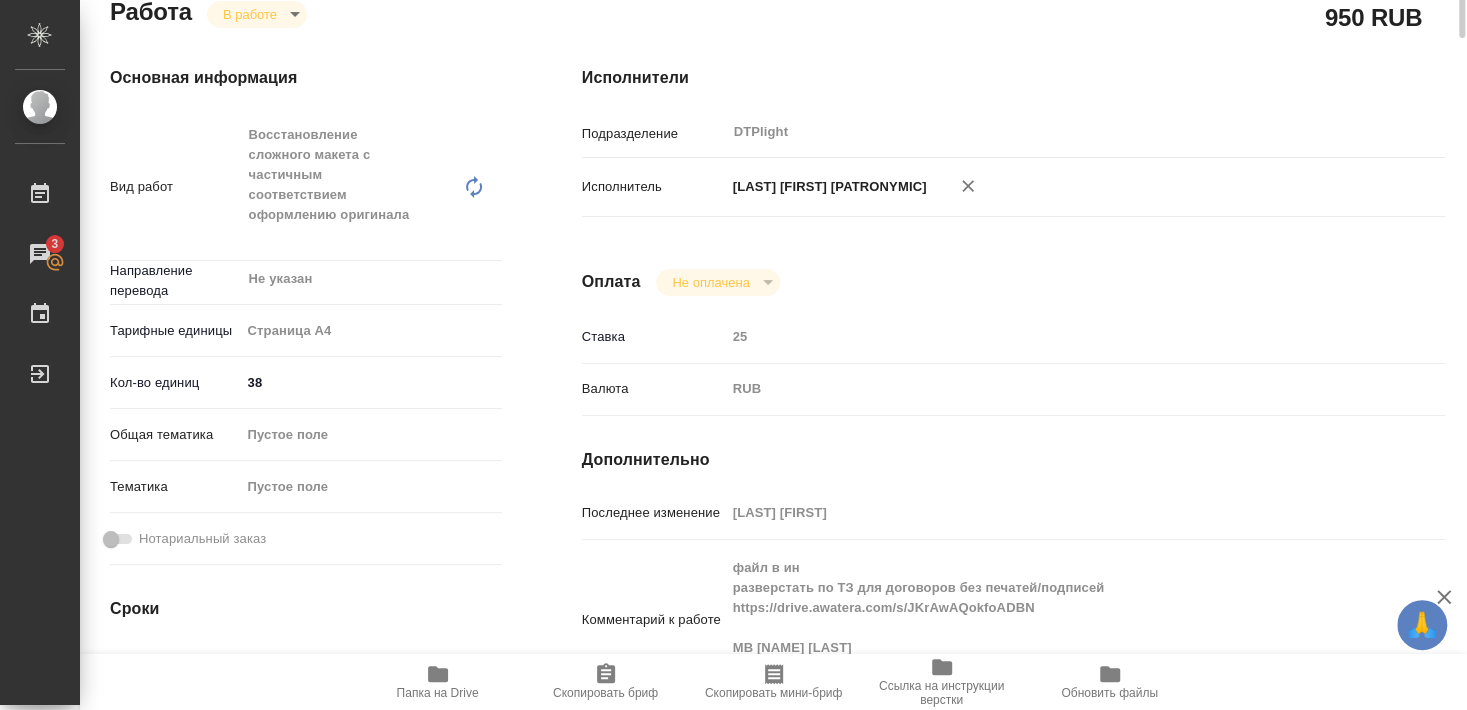 scroll, scrollTop: 0, scrollLeft: 0, axis: both 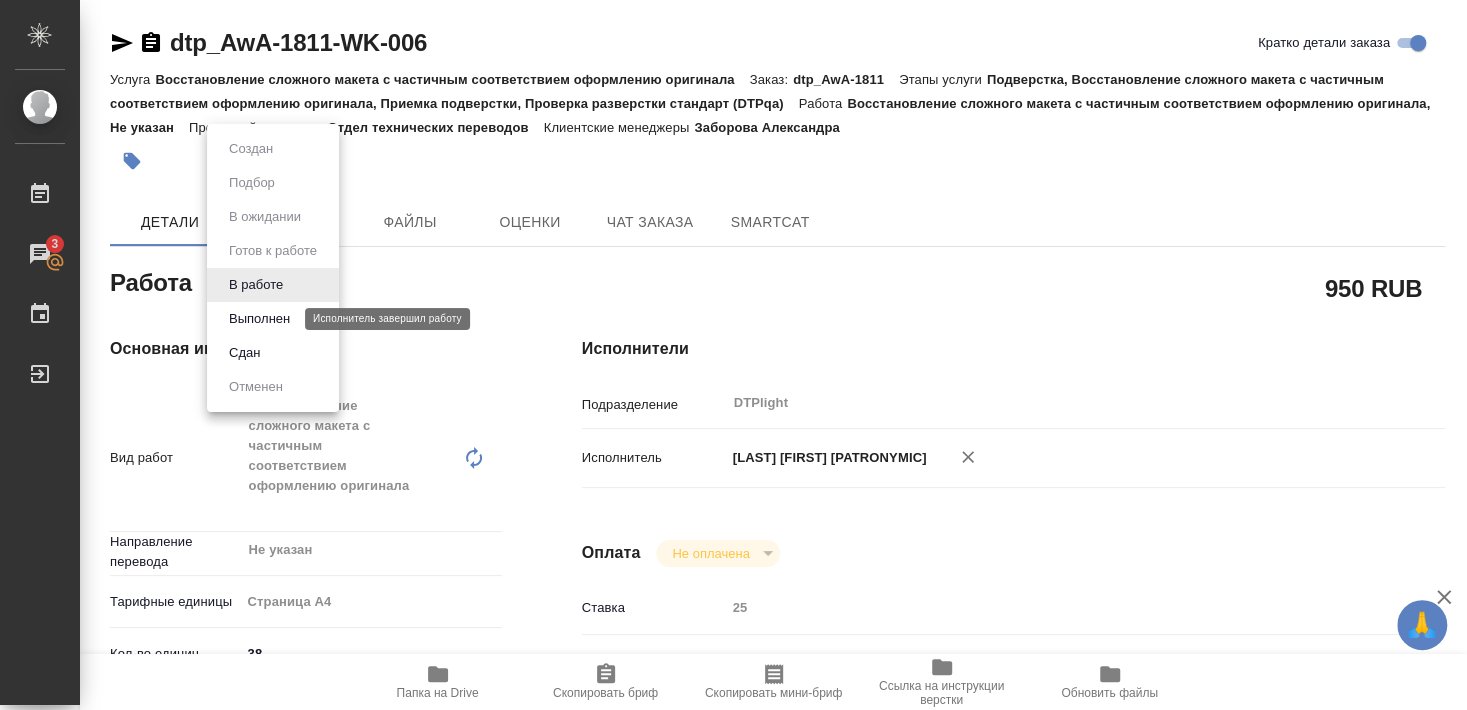 click on "Выполнен" at bounding box center (259, 319) 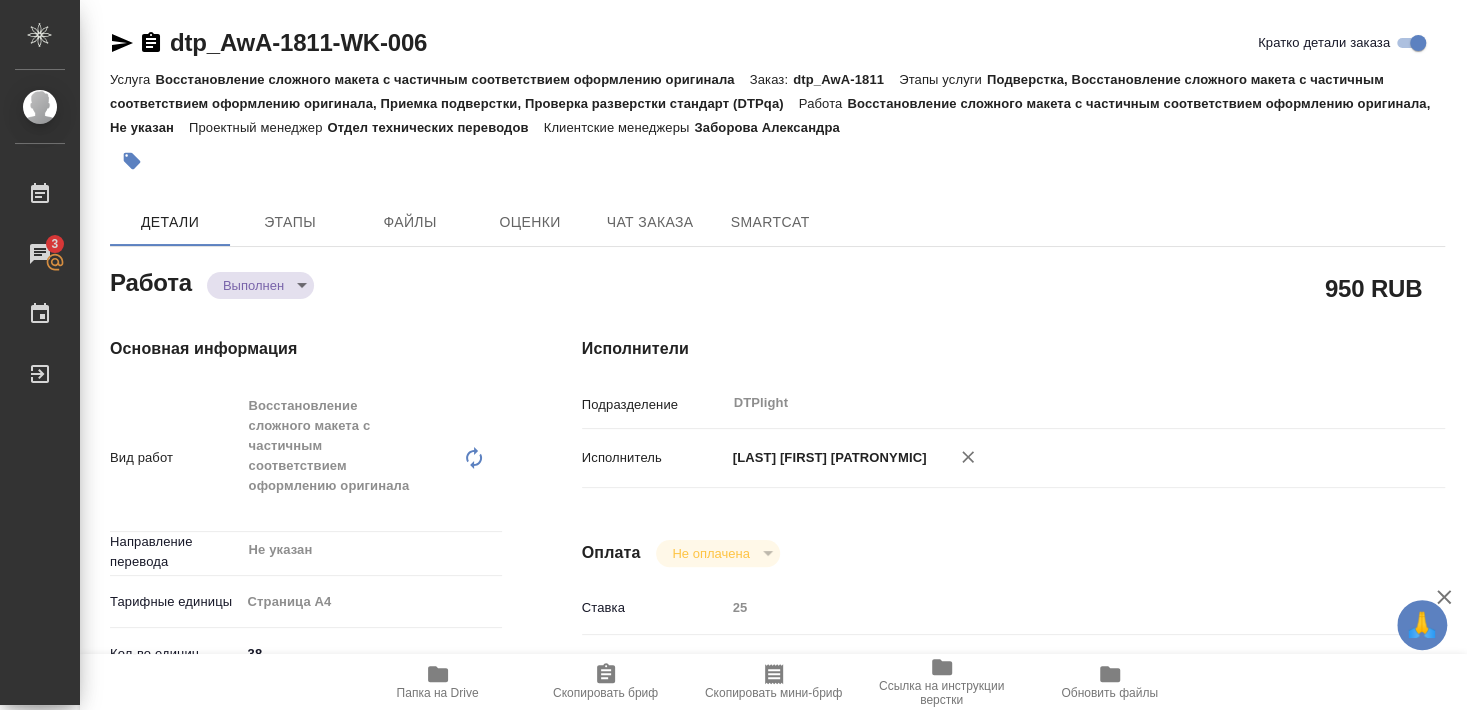 type on "x" 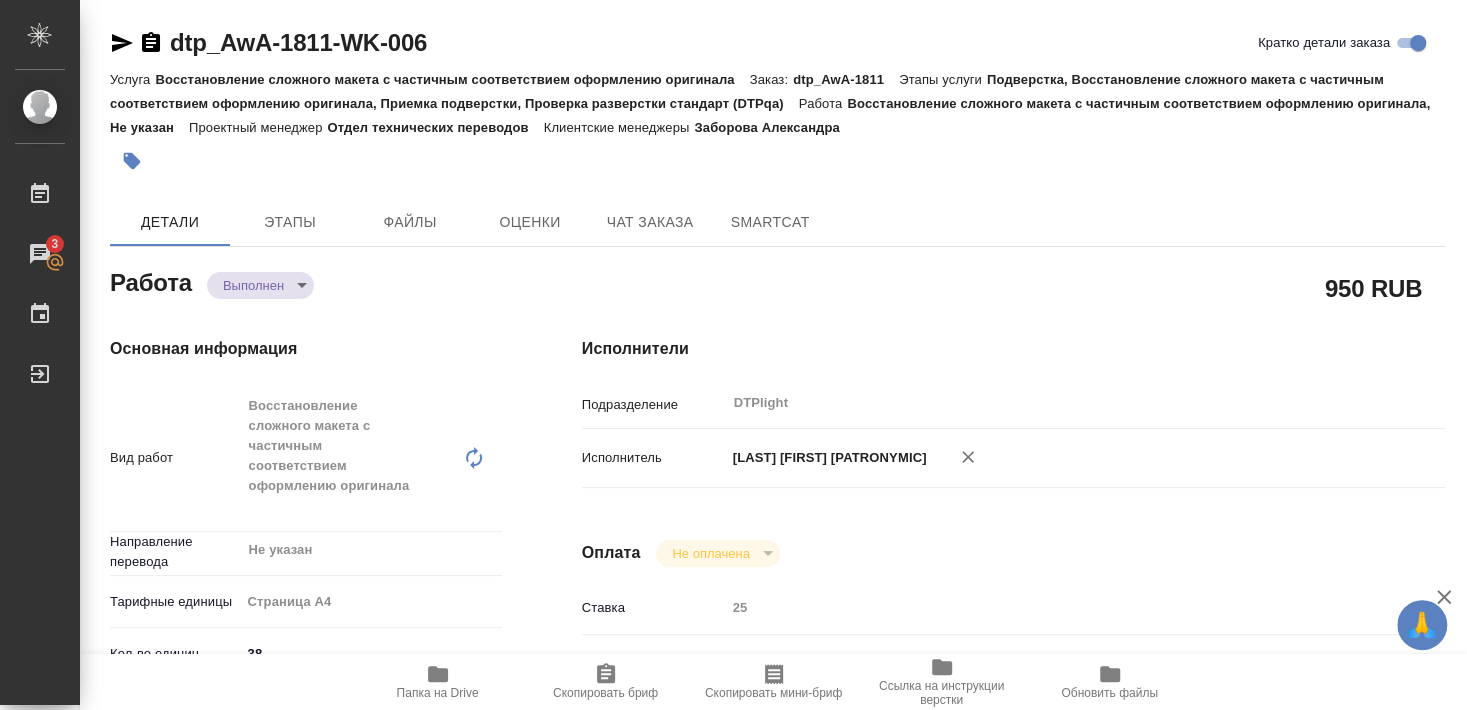 type on "x" 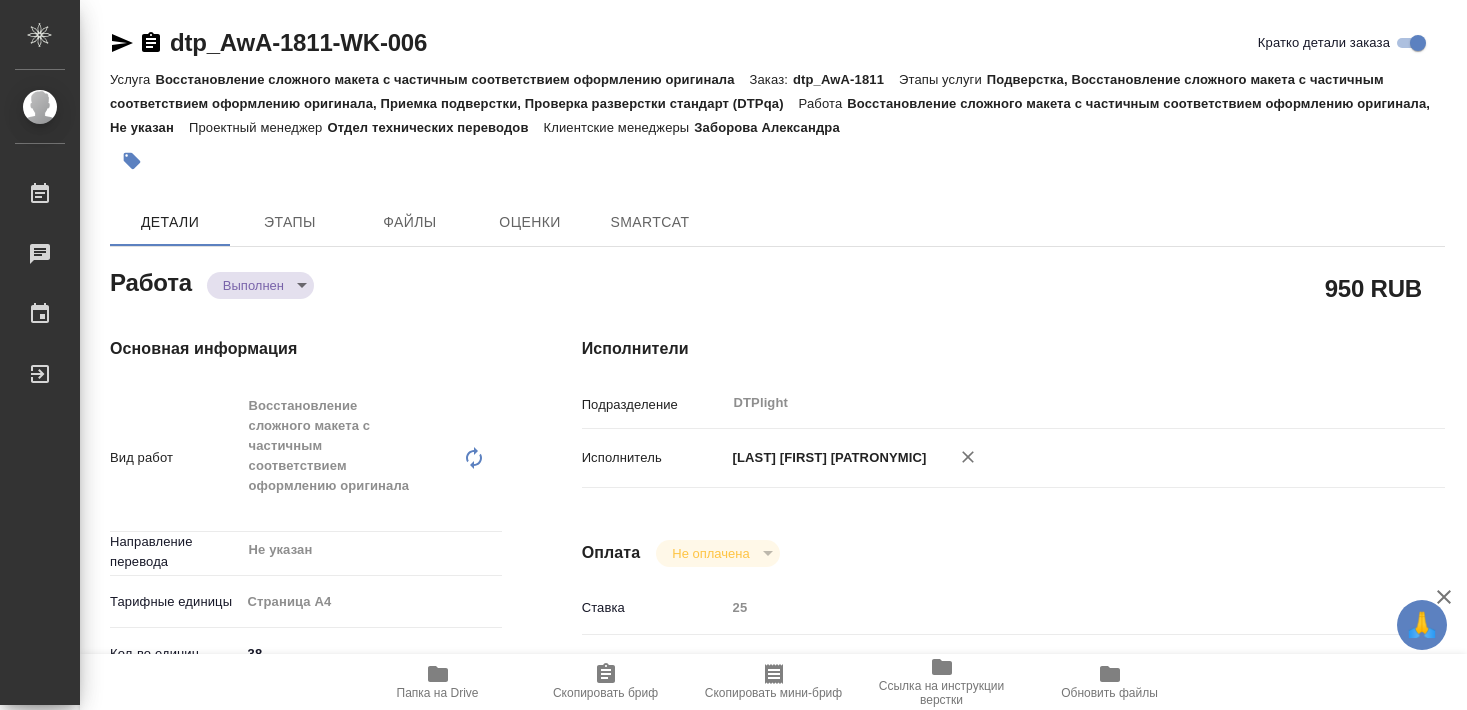 type on "x" 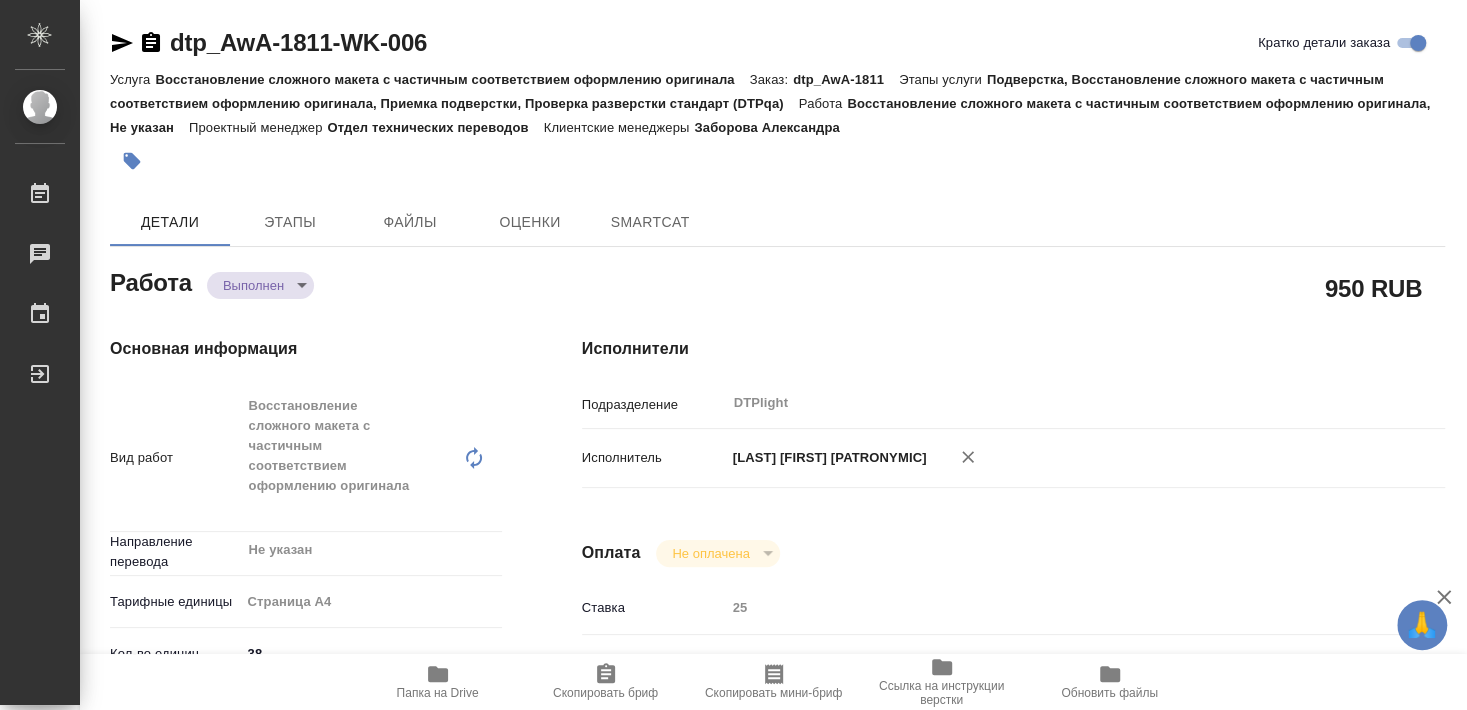 type on "x" 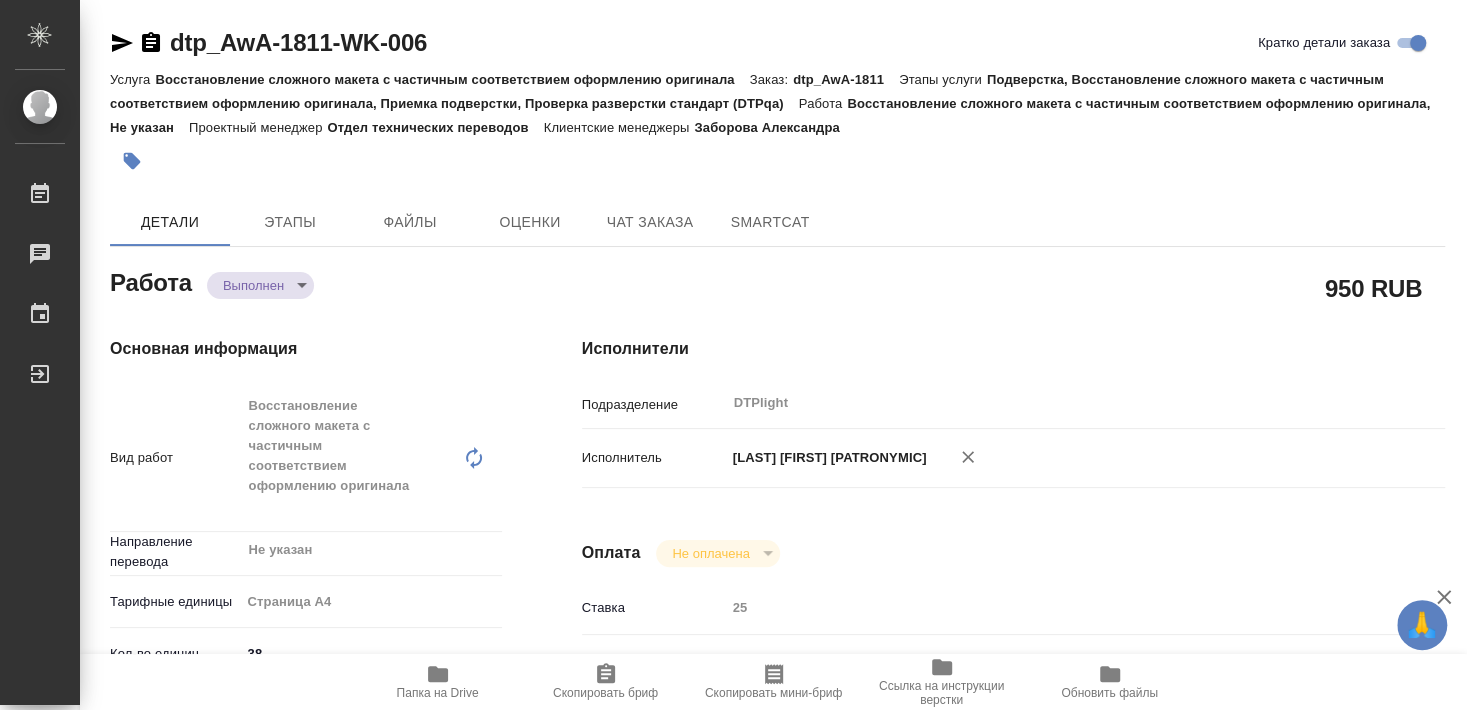 type on "x" 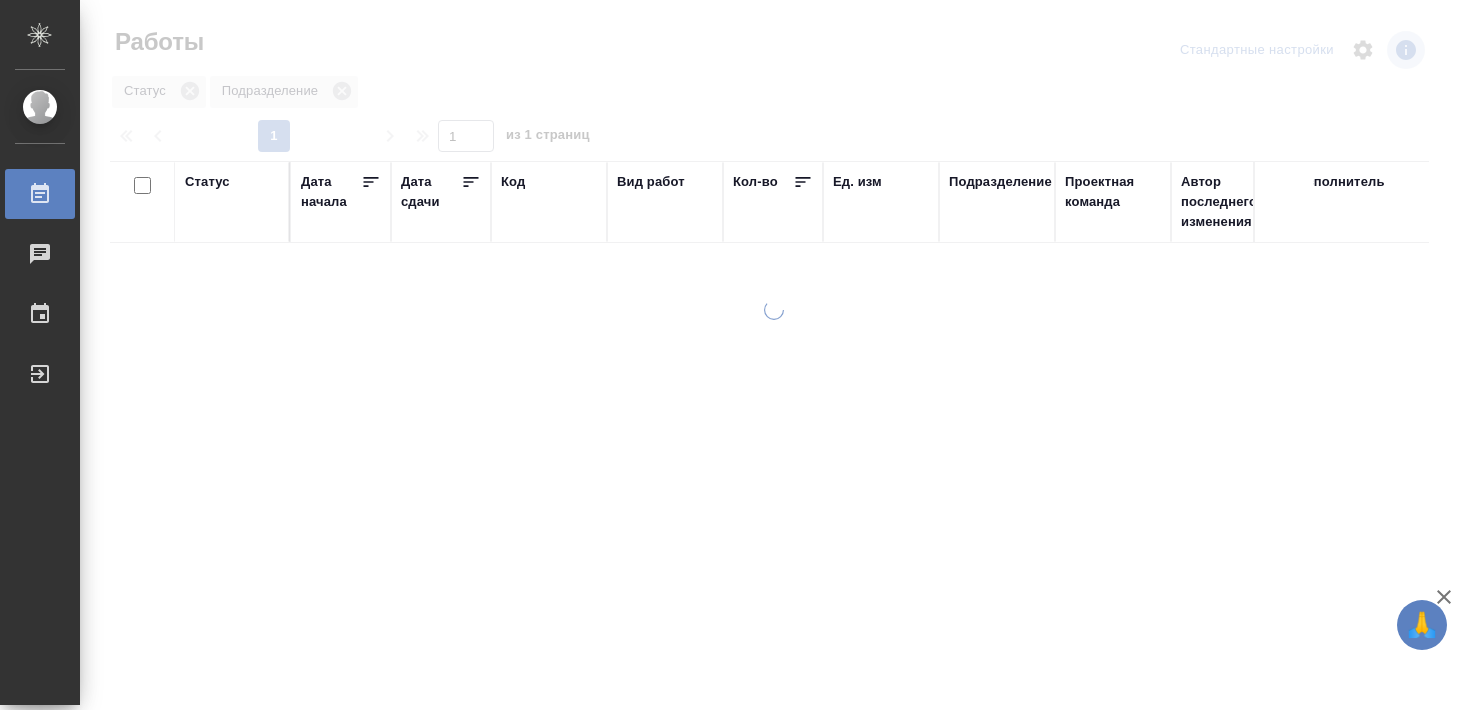 scroll, scrollTop: 0, scrollLeft: 0, axis: both 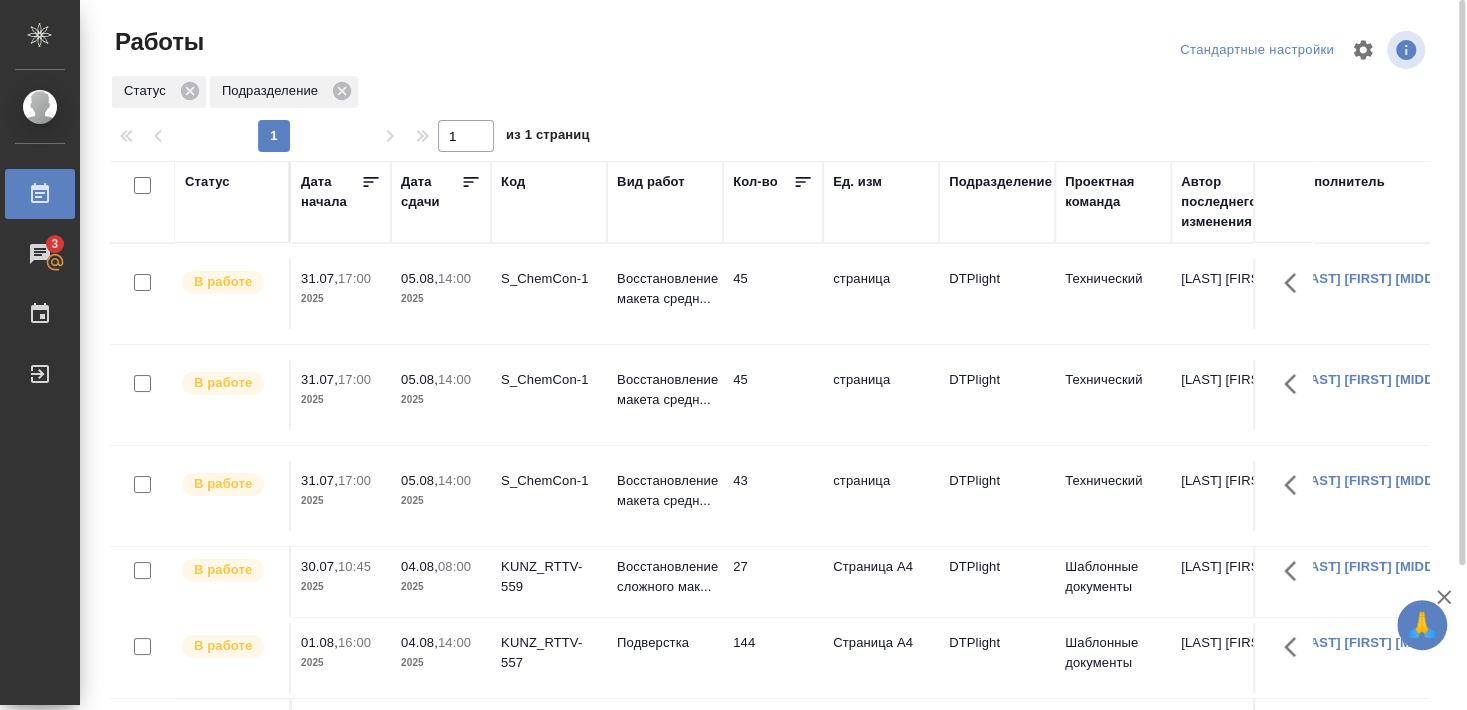 click on "KUNZ_RTTV-559" at bounding box center [549, 279] 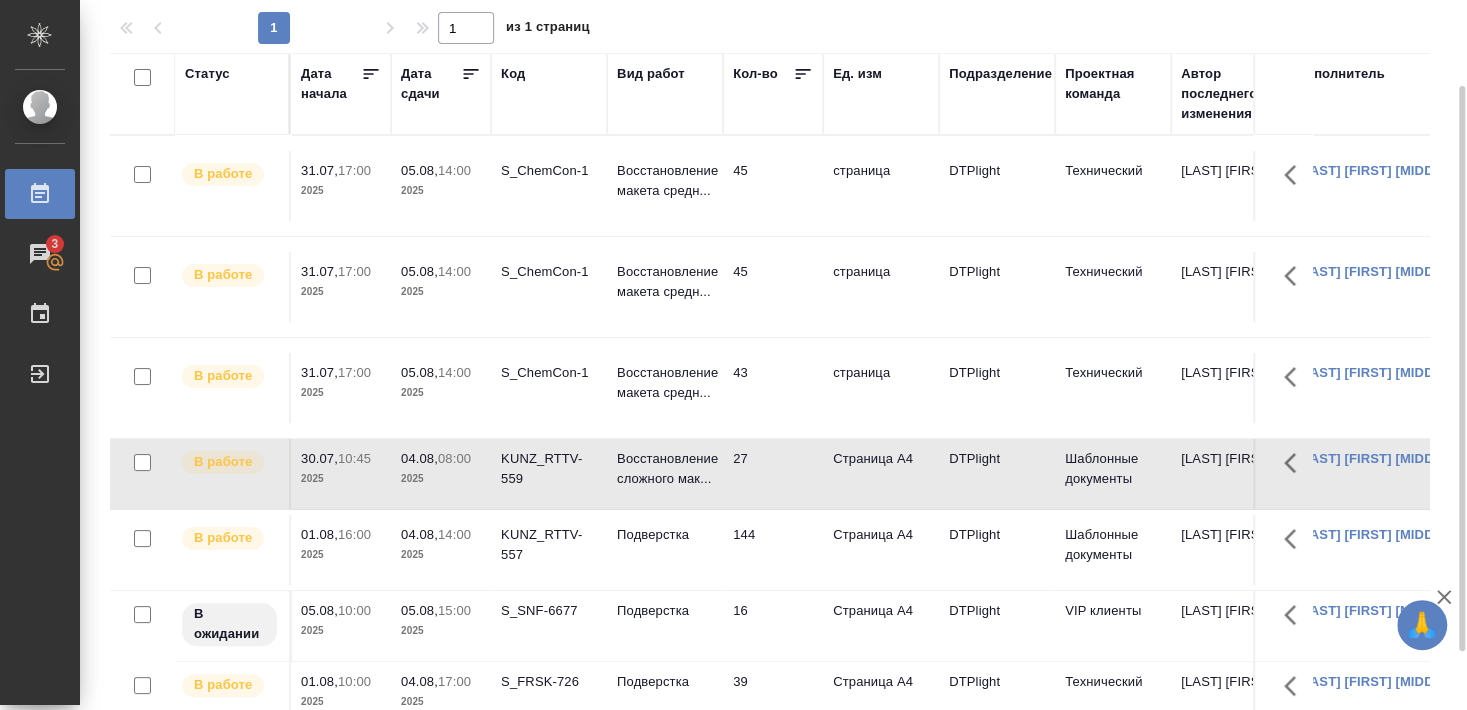 scroll, scrollTop: 182, scrollLeft: 0, axis: vertical 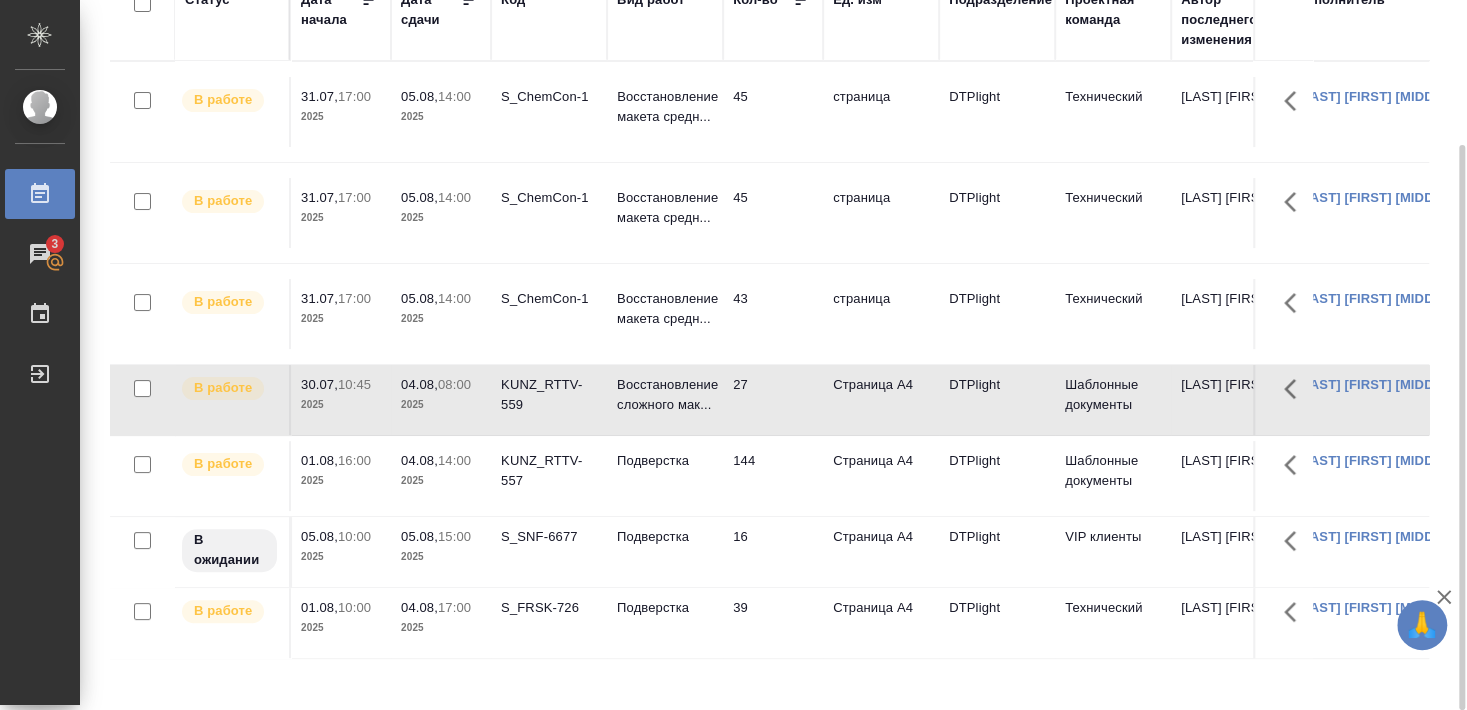 click on "S_FRSK-726" at bounding box center [549, 97] 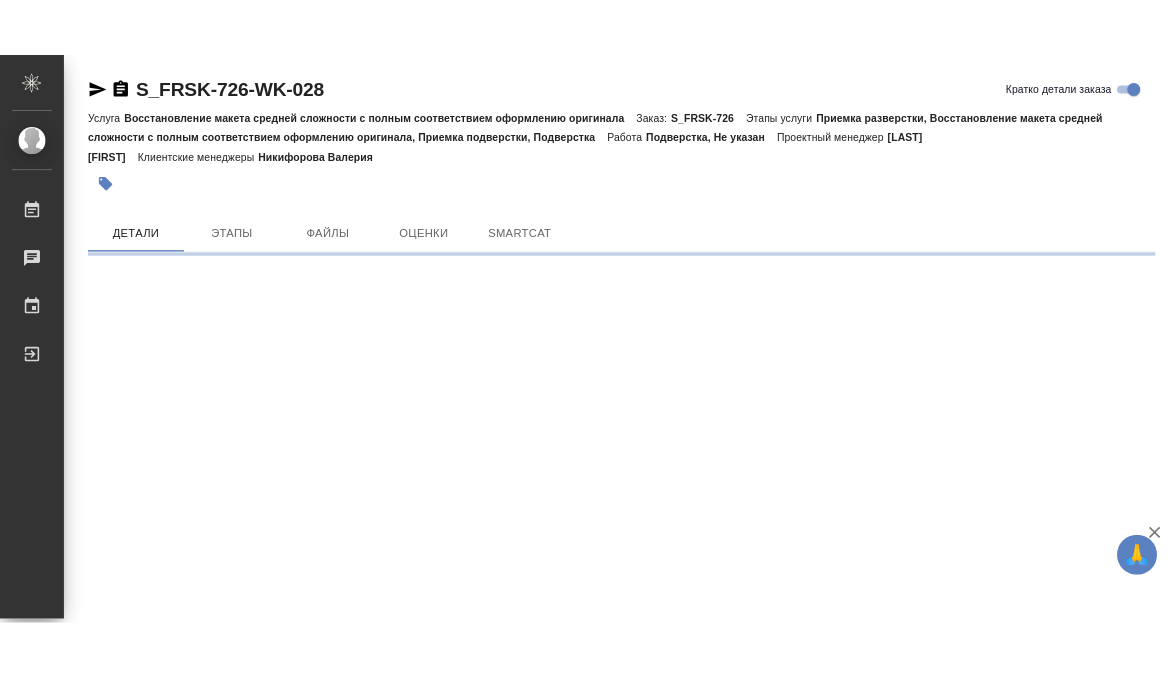 scroll, scrollTop: 0, scrollLeft: 0, axis: both 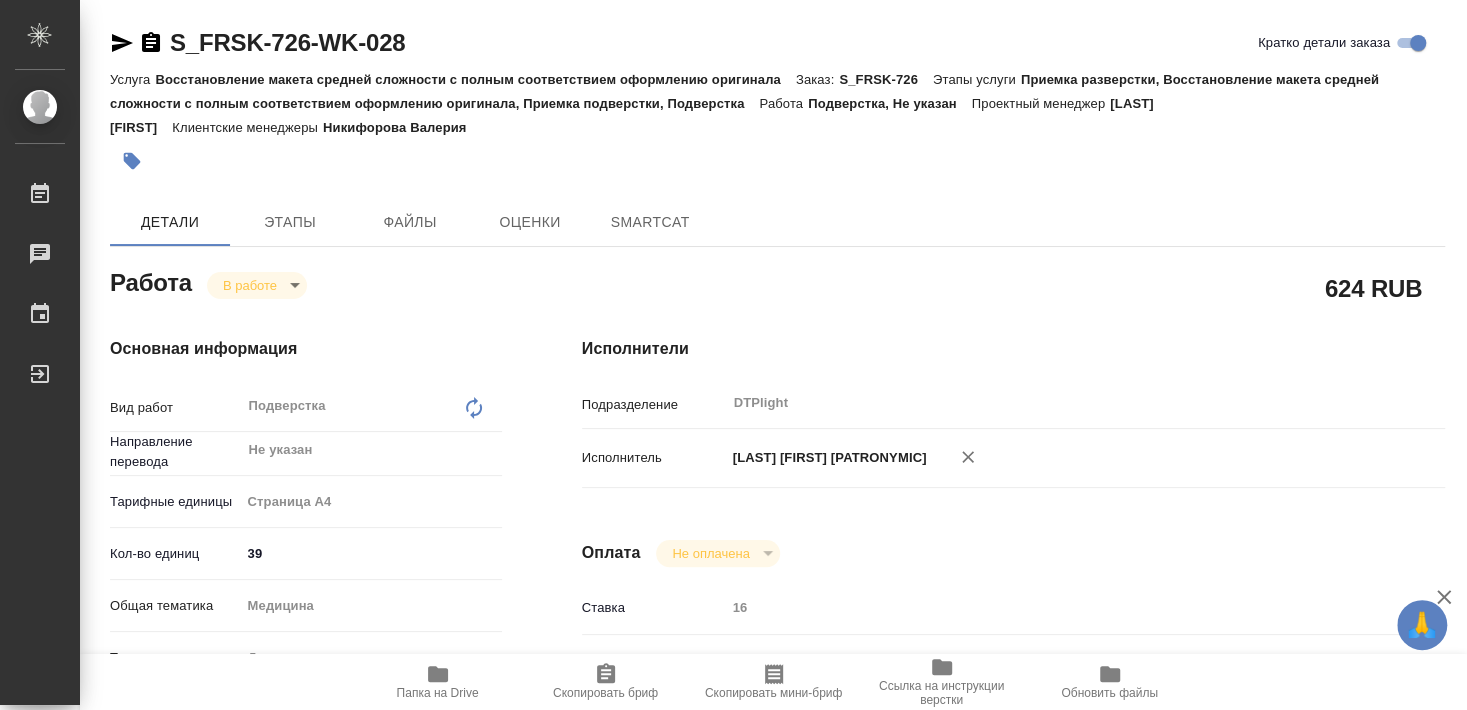 type on "x" 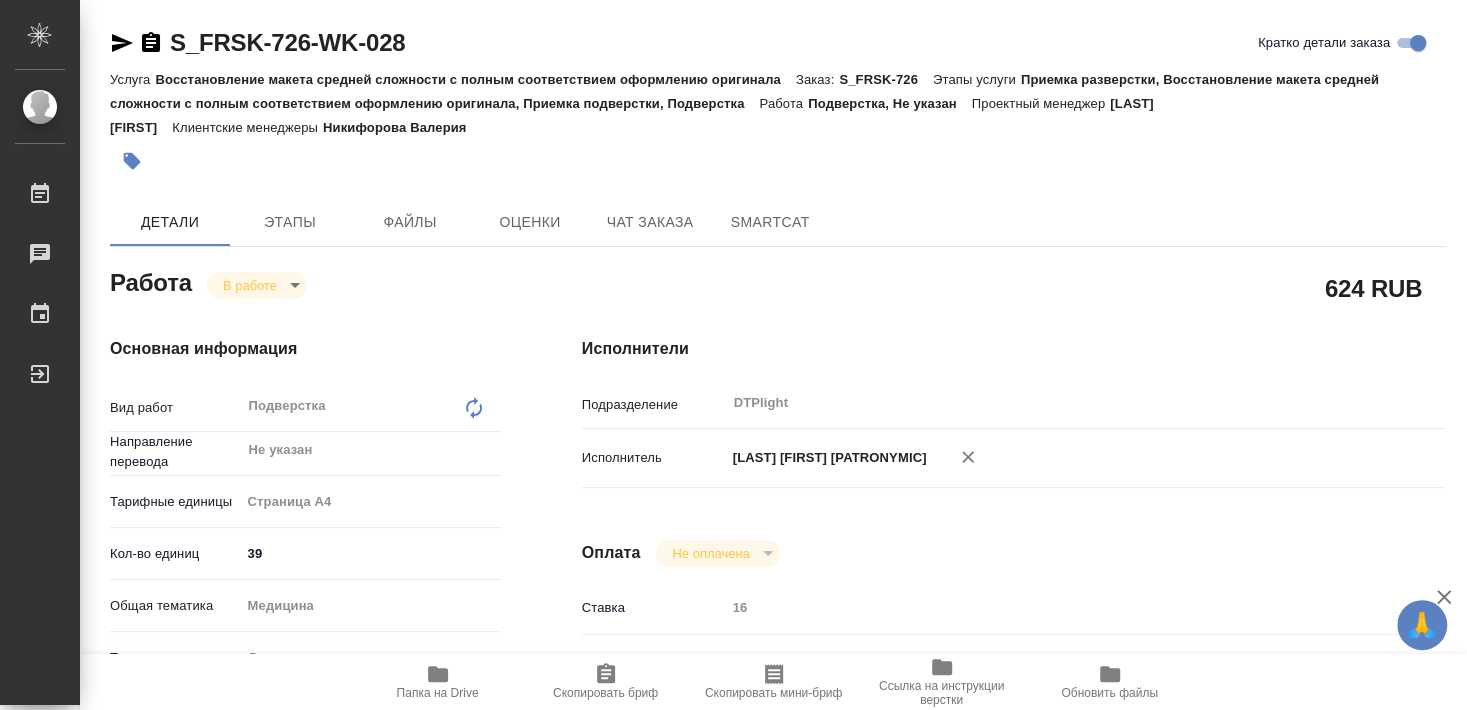 type on "x" 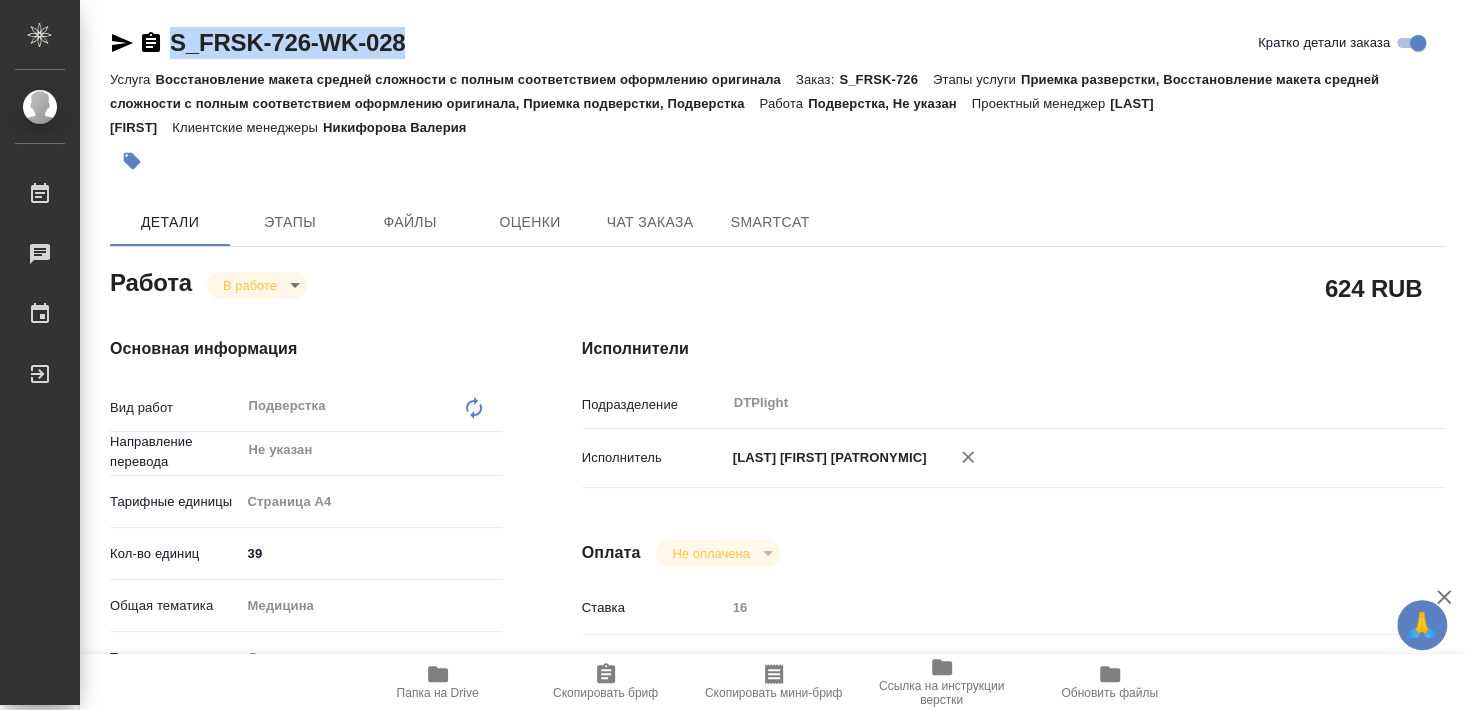 drag, startPoint x: 170, startPoint y: 63, endPoint x: 424, endPoint y: 66, distance: 254.01772 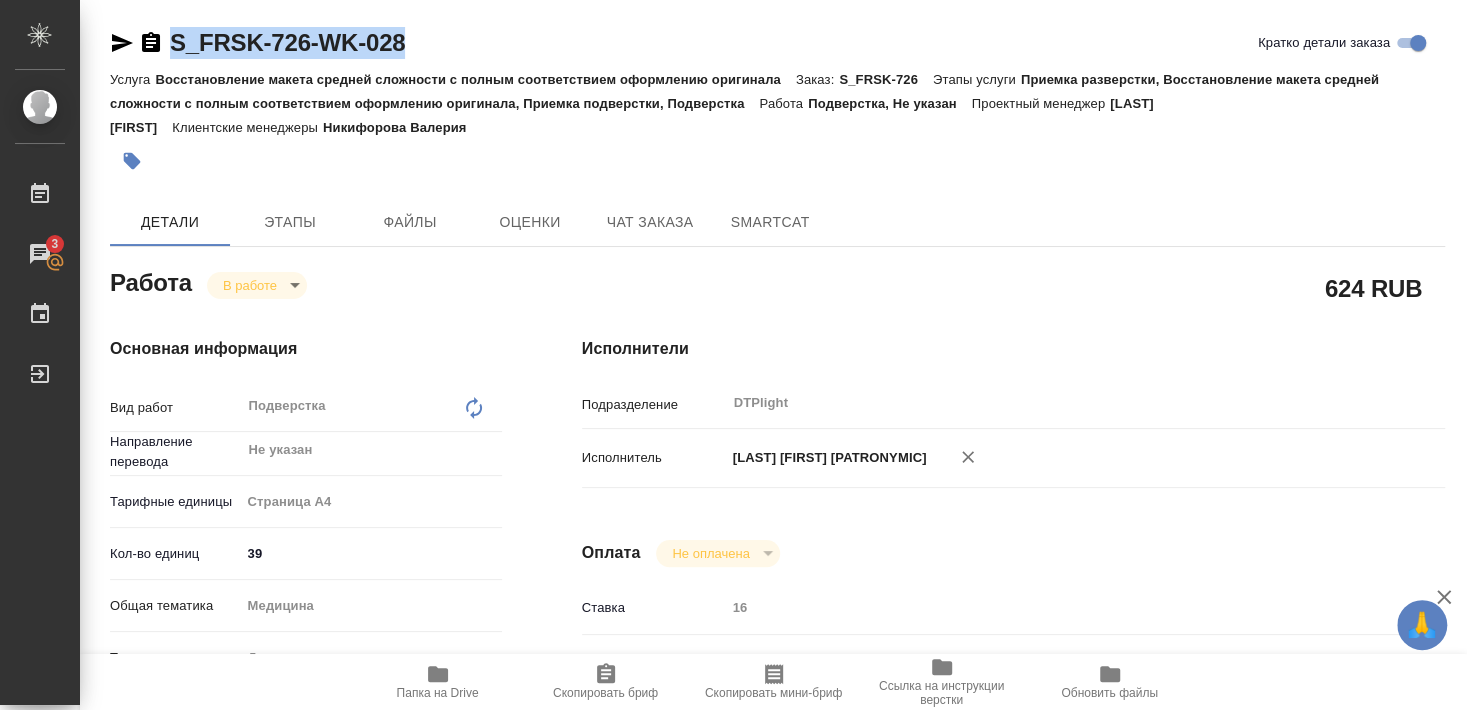 copy on "S_FRSK-726-WK-028" 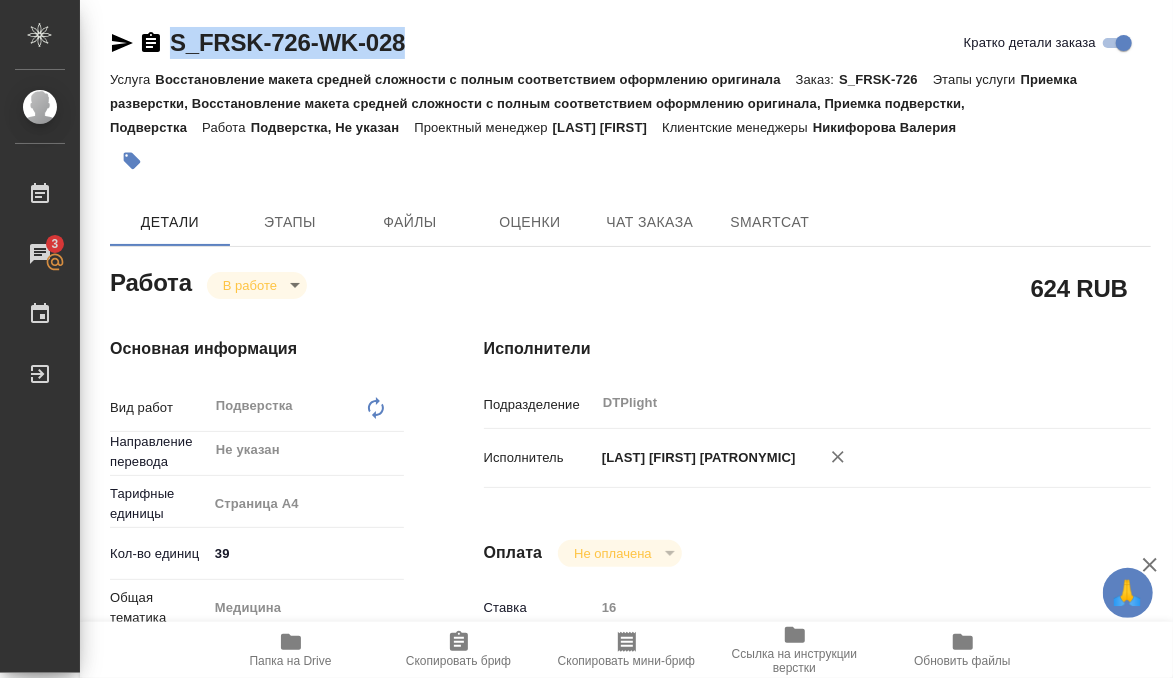 type on "x" 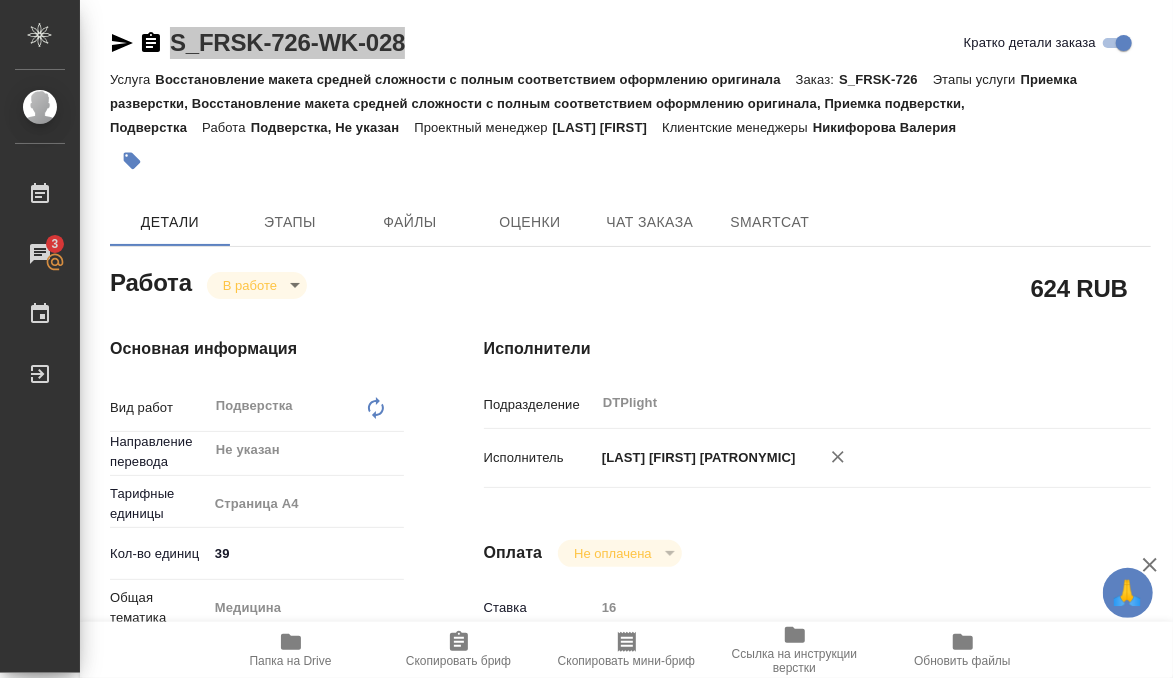 click at bounding box center (457, 161) 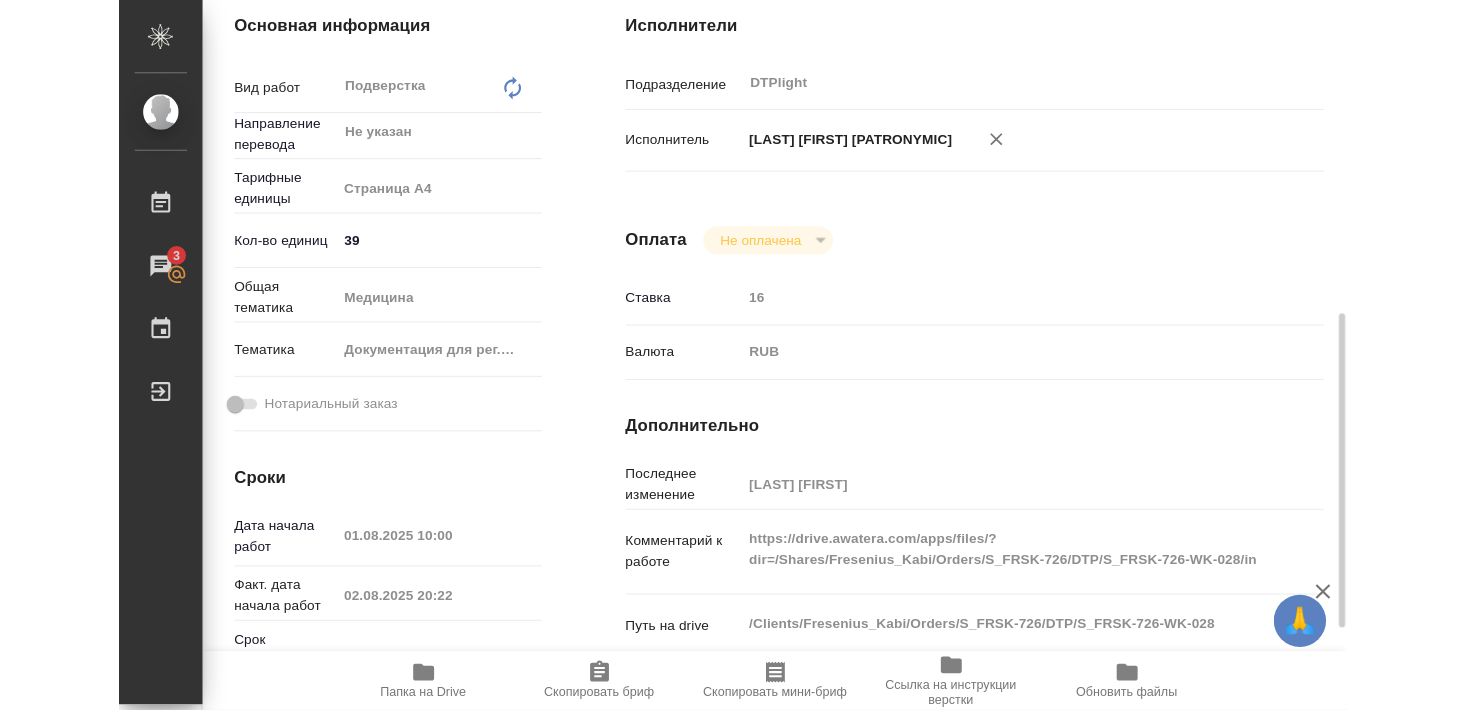 scroll, scrollTop: 432, scrollLeft: 0, axis: vertical 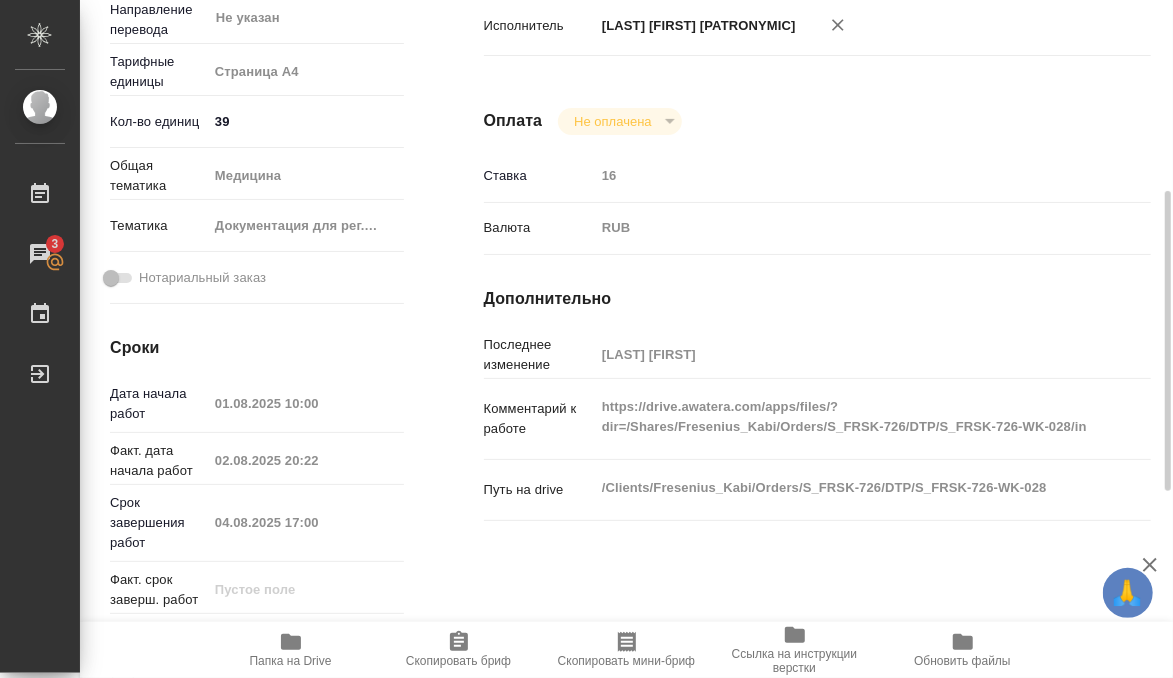 click on "Папка на Drive" at bounding box center [291, 661] 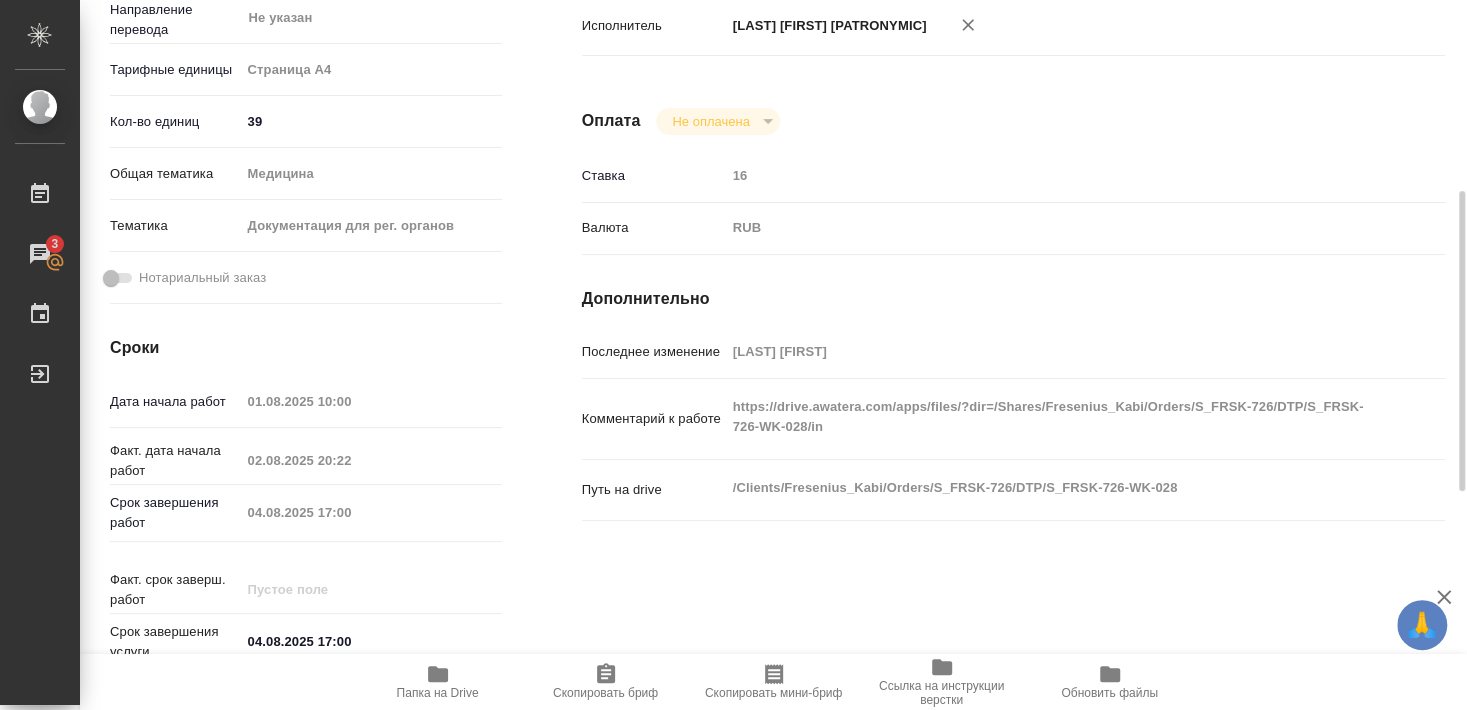 type on "x" 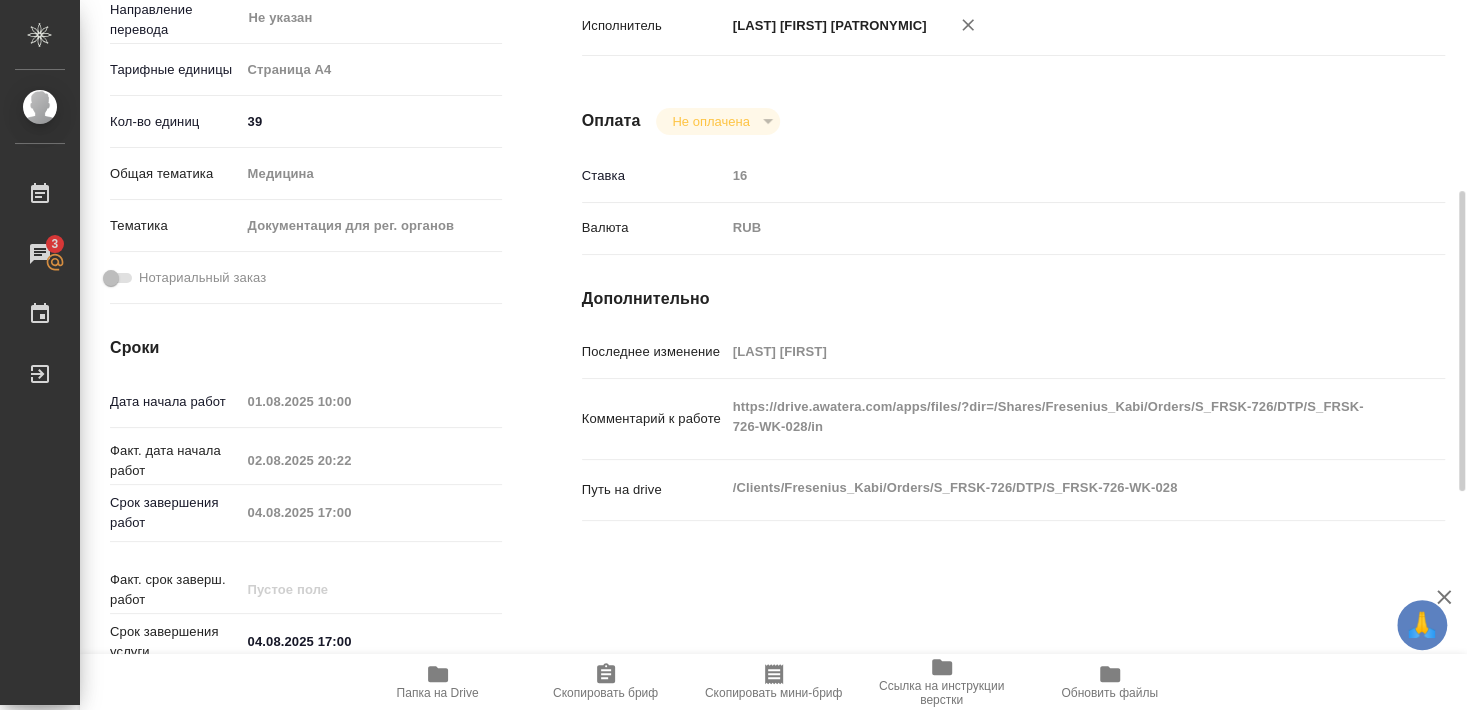 type on "x" 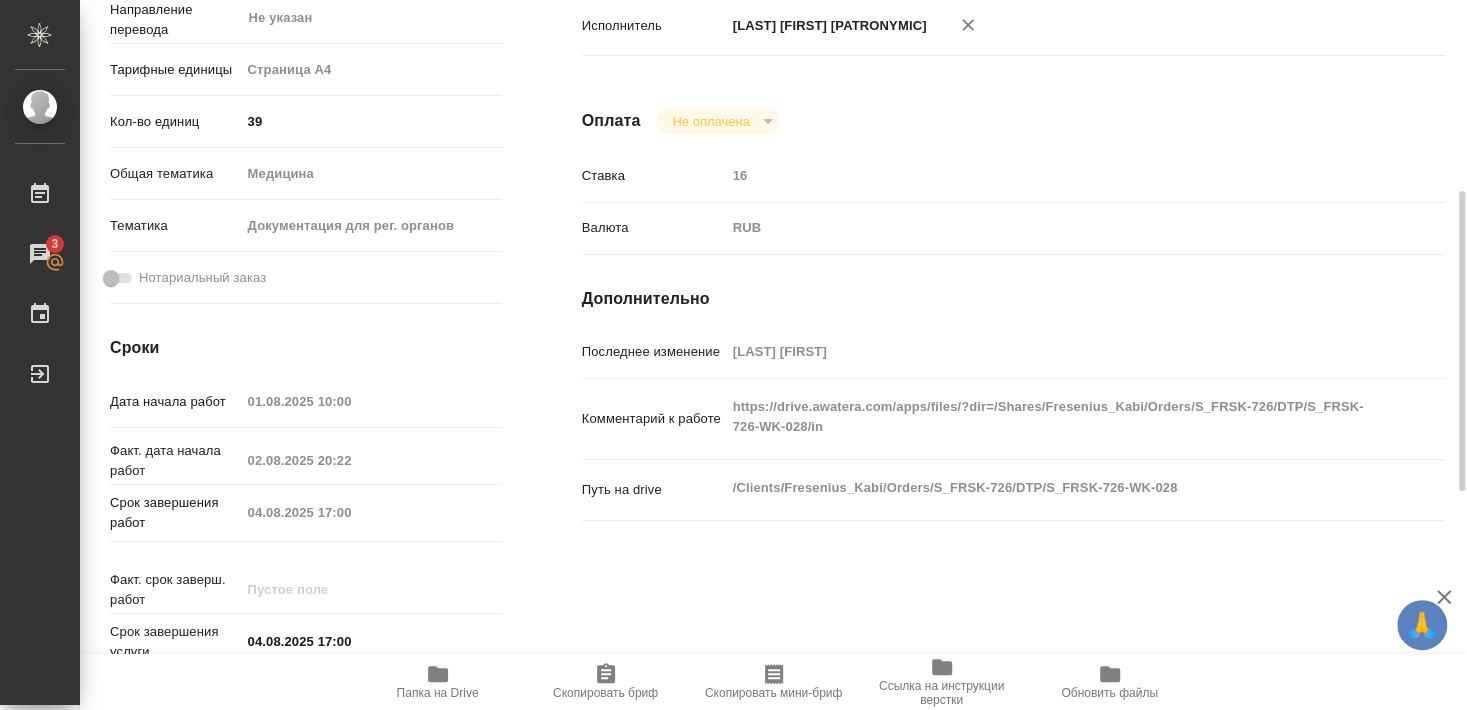 type on "x" 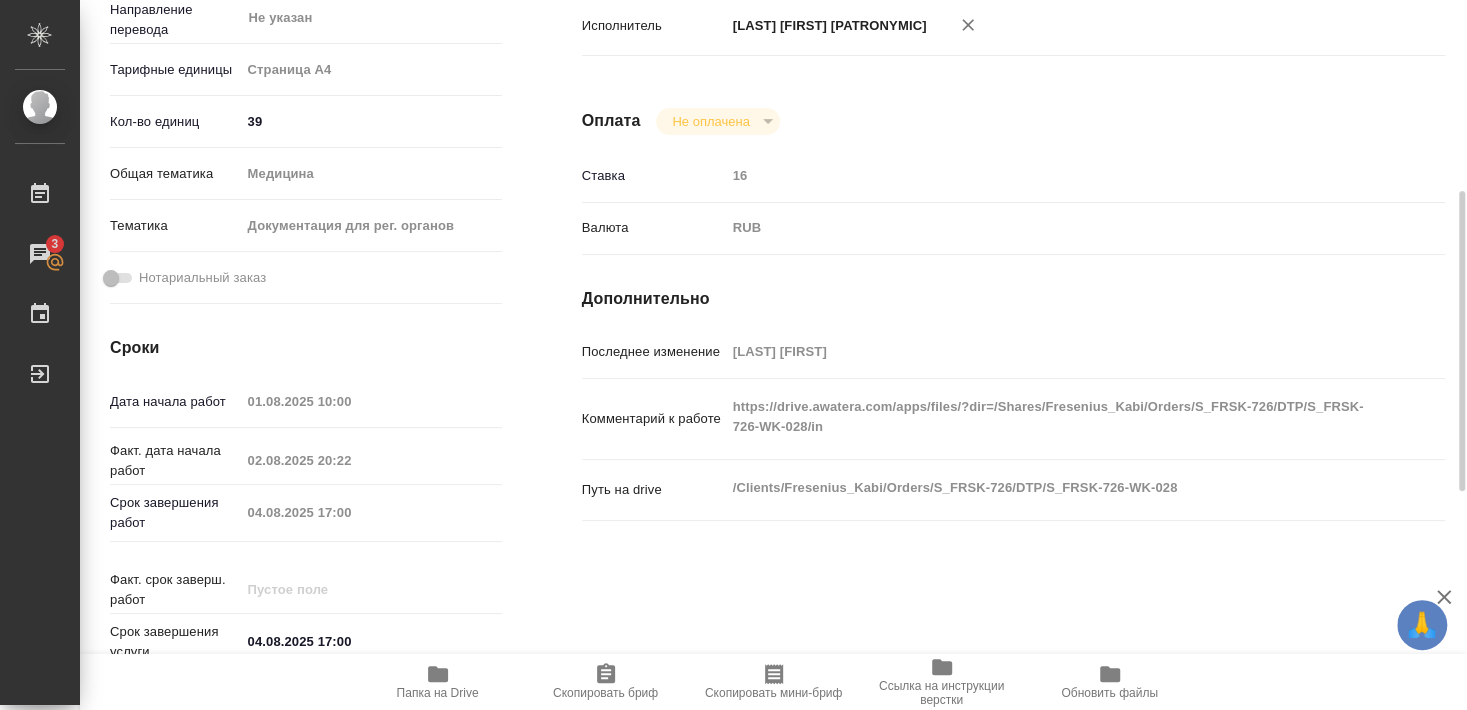 type on "x" 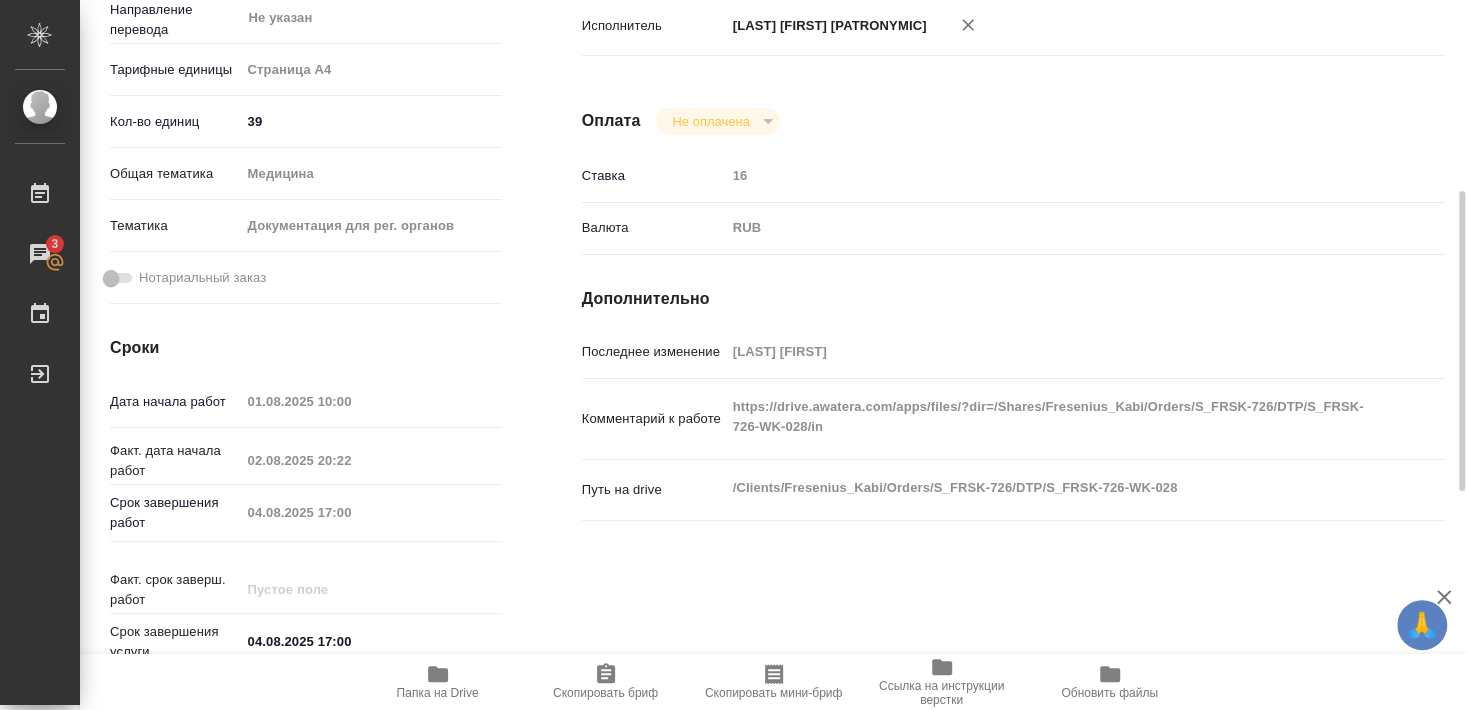 type on "x" 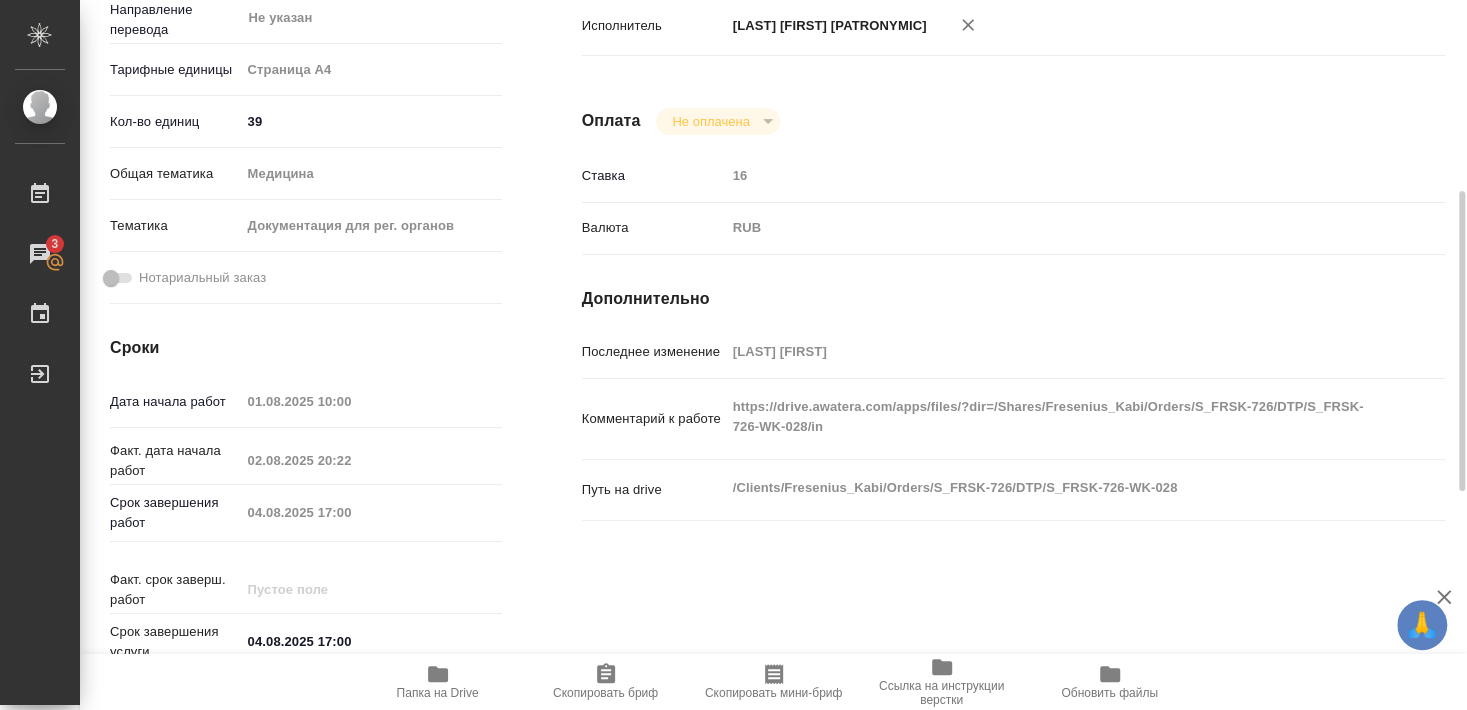type on "x" 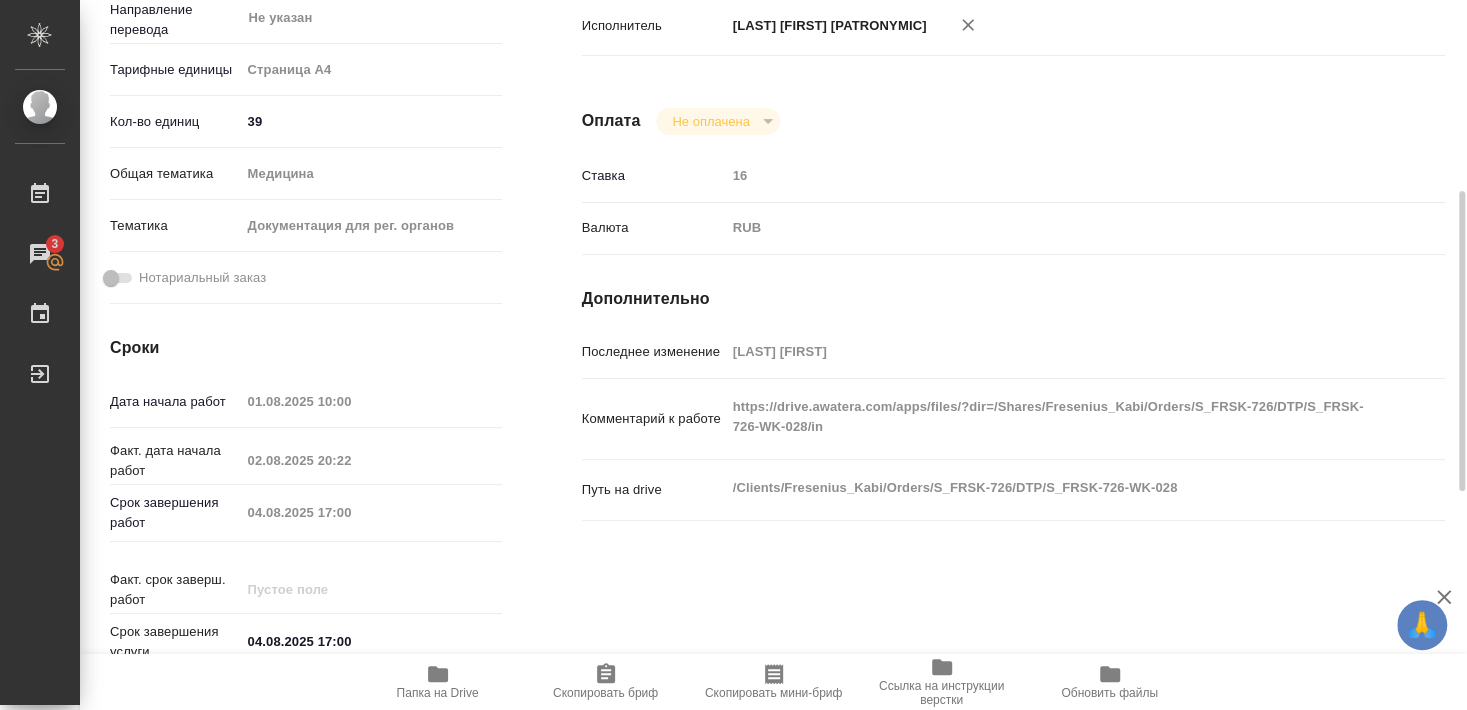 type on "x" 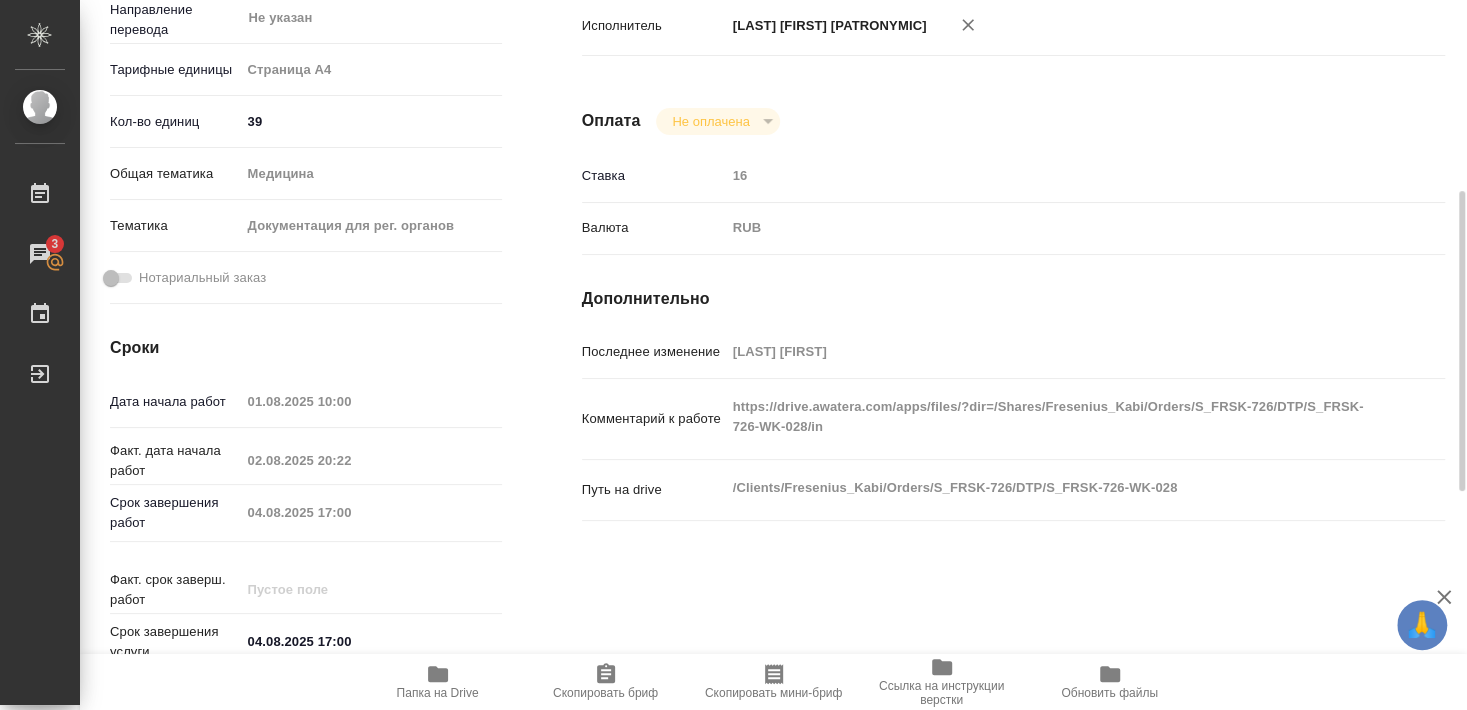 type on "x" 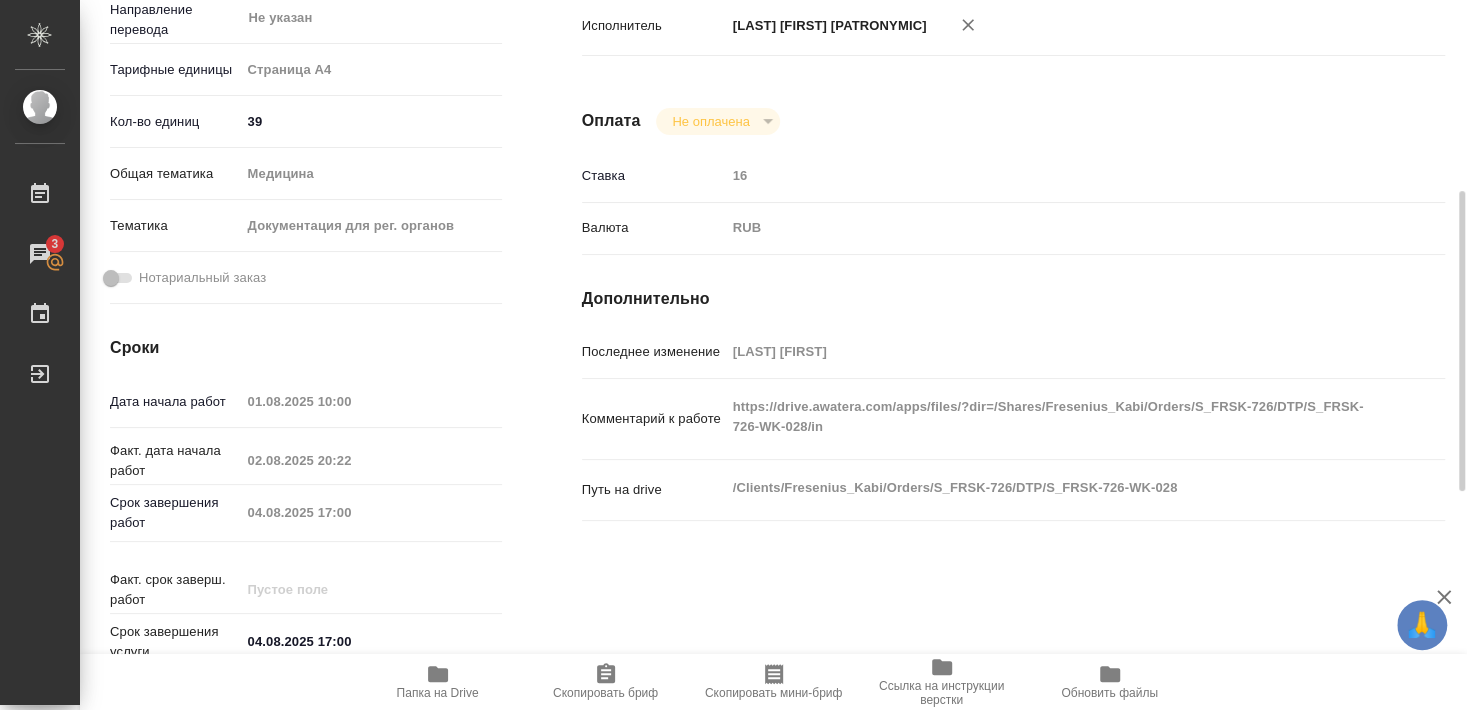 type on "x" 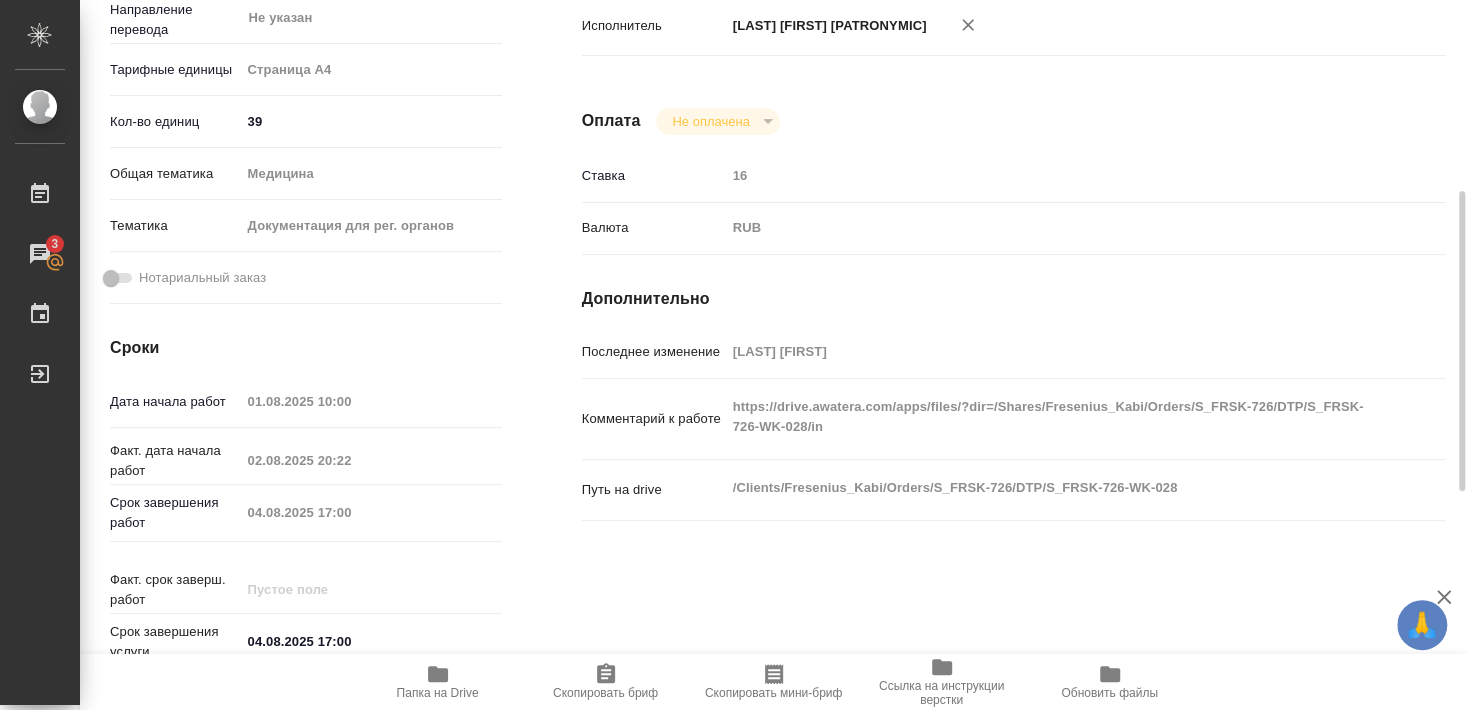 type on "x" 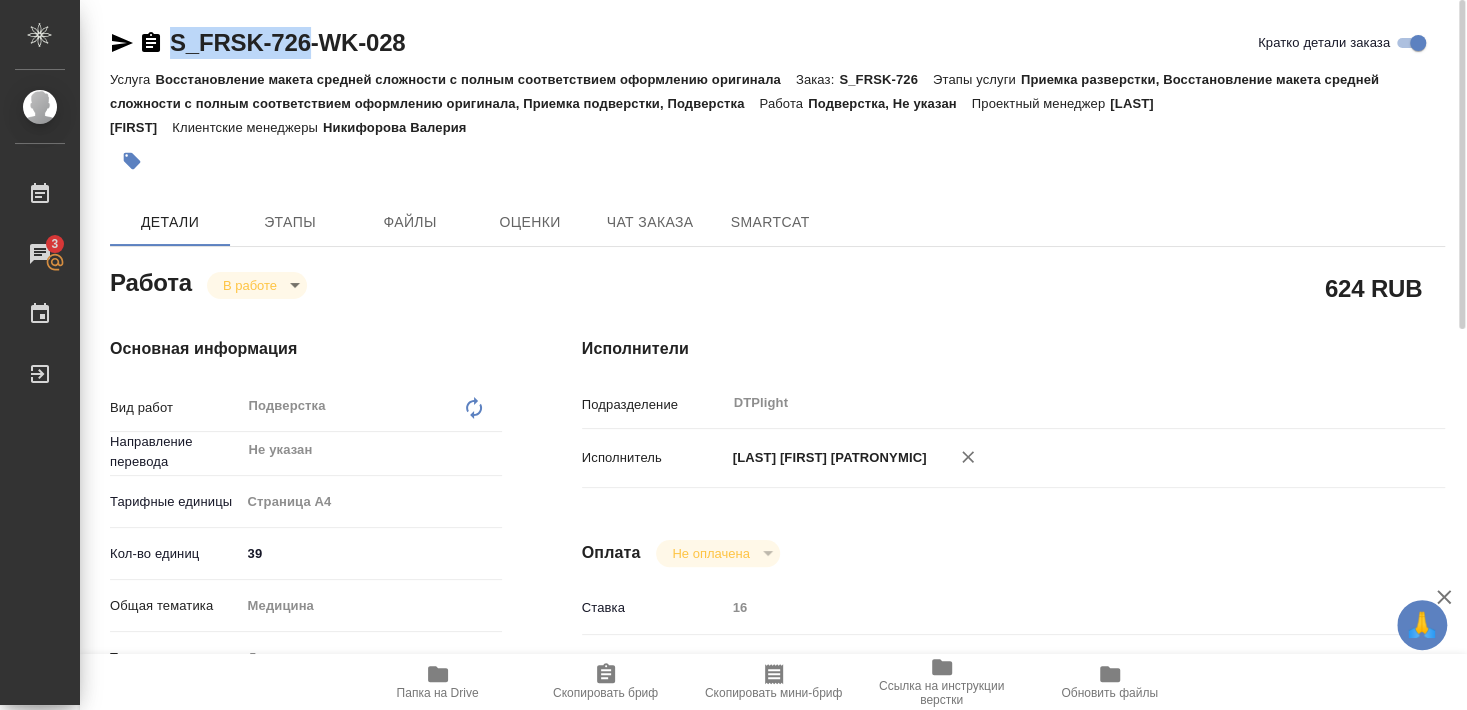 drag, startPoint x: 170, startPoint y: 66, endPoint x: 308, endPoint y: 58, distance: 138.23169 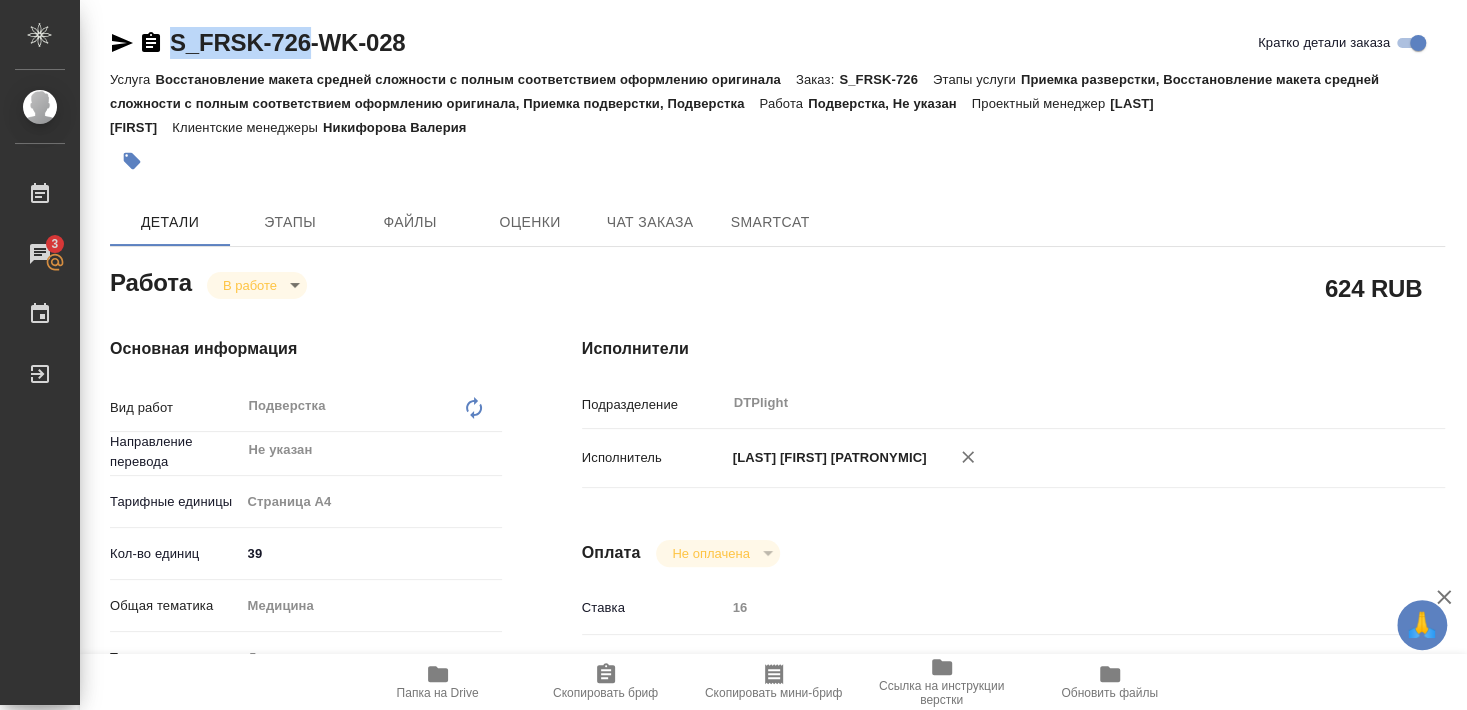 type on "x" 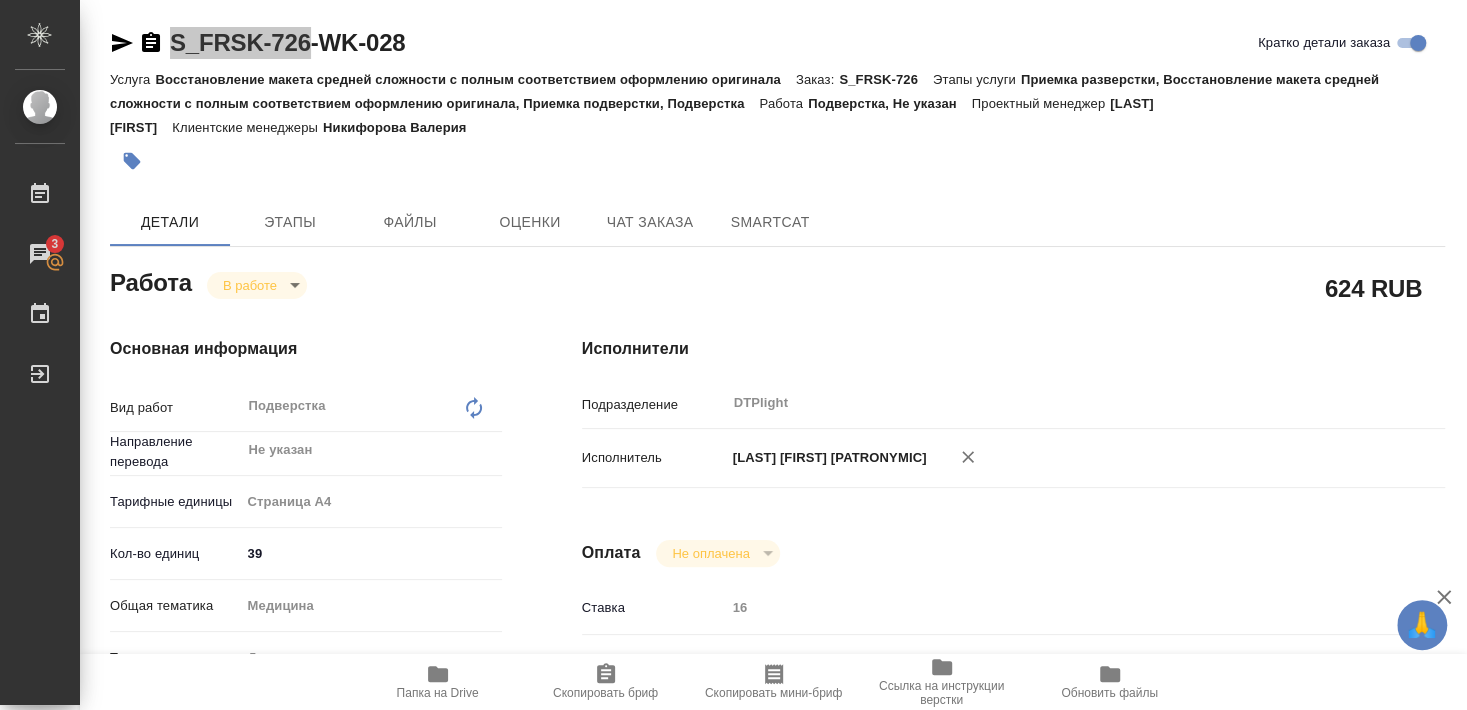 type on "x" 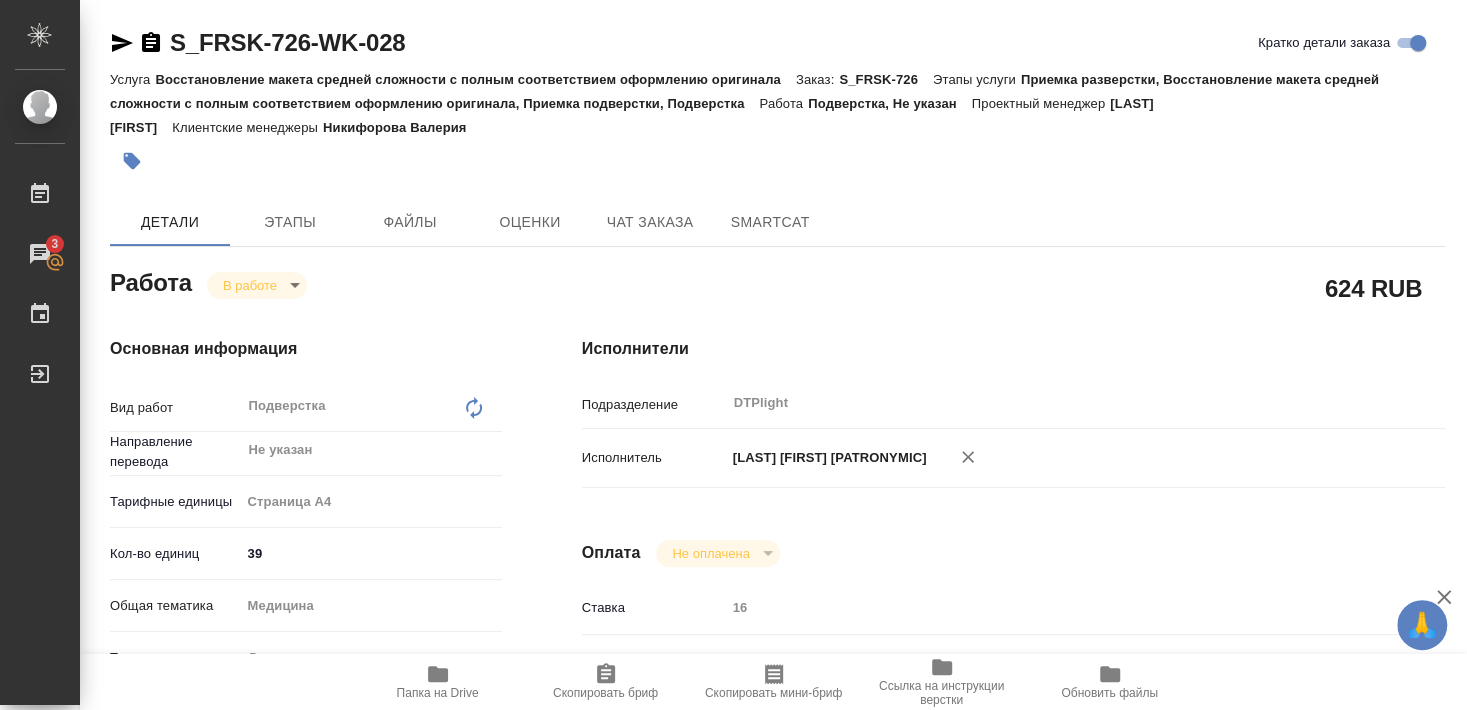 click on "Восстановление макета средней сложности с полным соответствием оформлению оригинала" at bounding box center [475, 79] 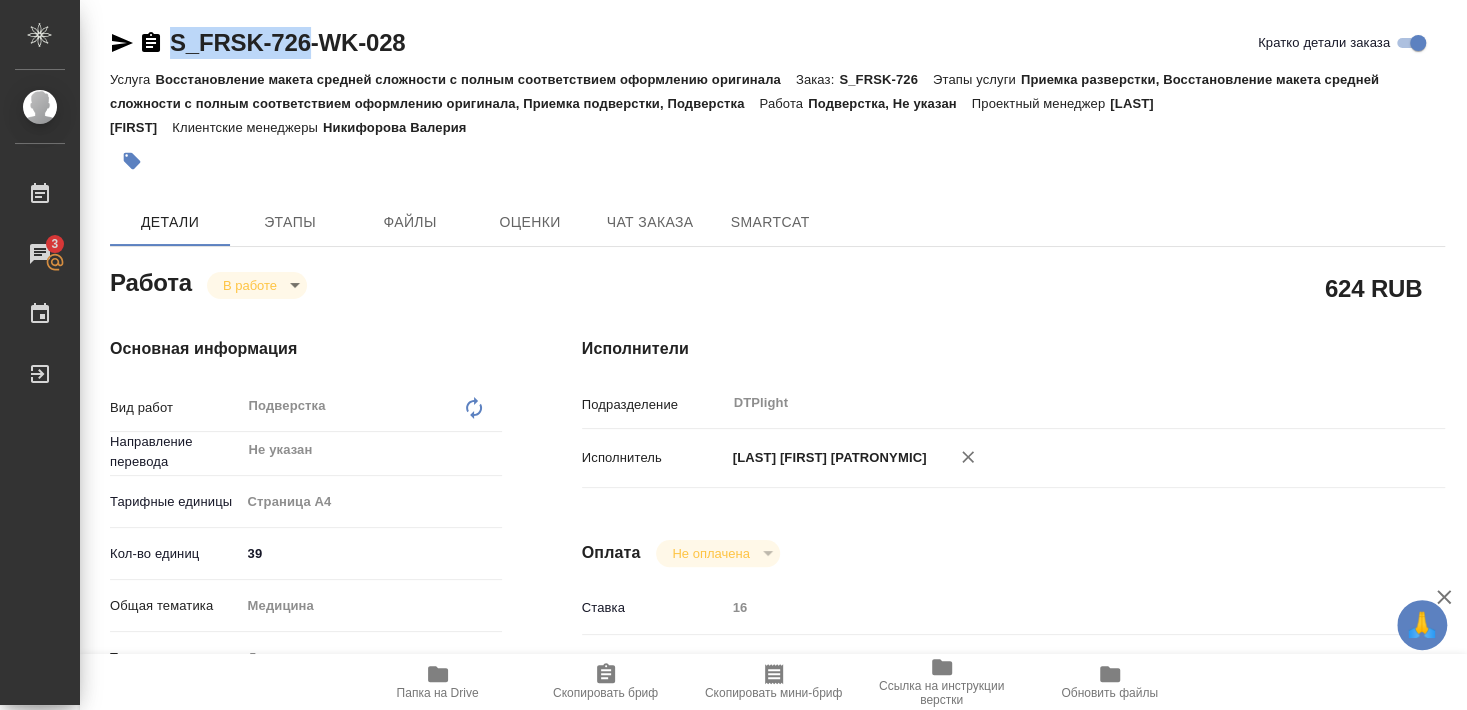 drag, startPoint x: 169, startPoint y: 61, endPoint x: 308, endPoint y: 53, distance: 139.23003 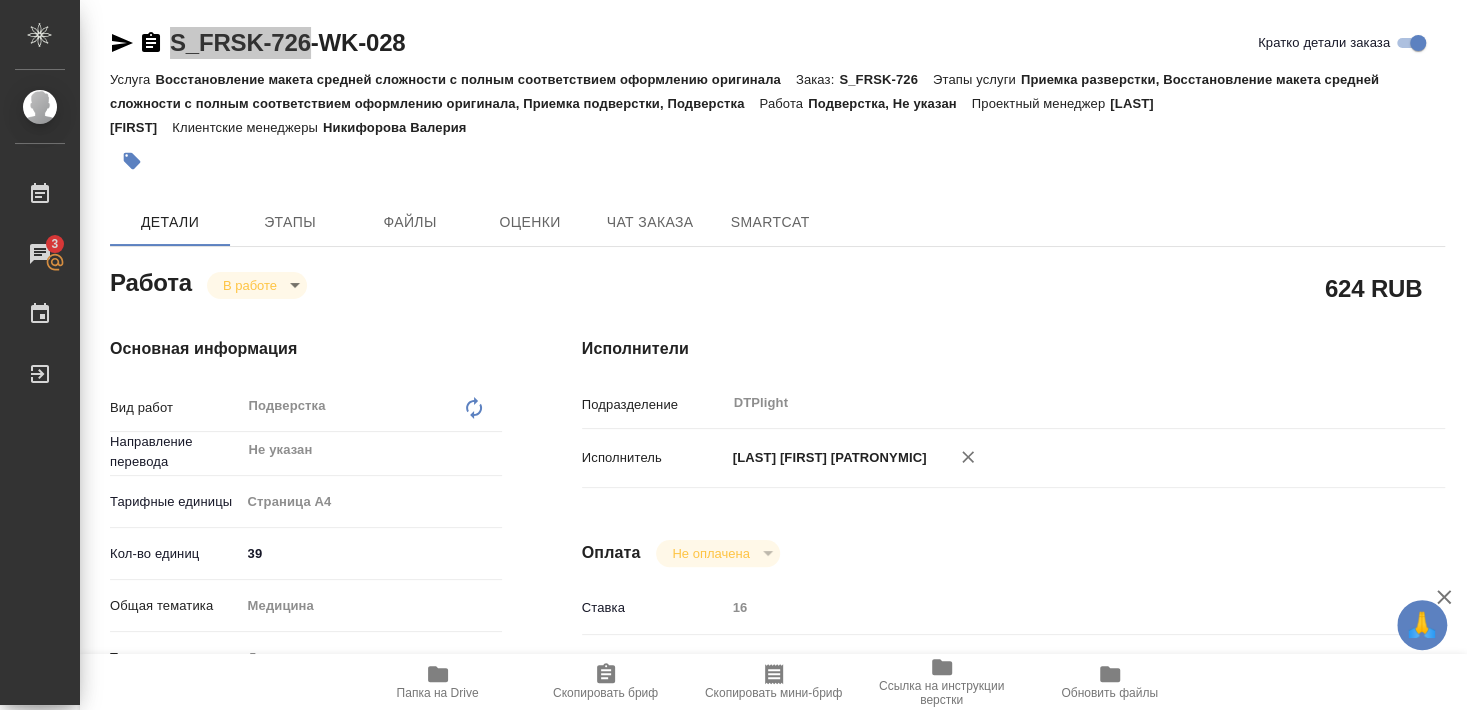 type on "x" 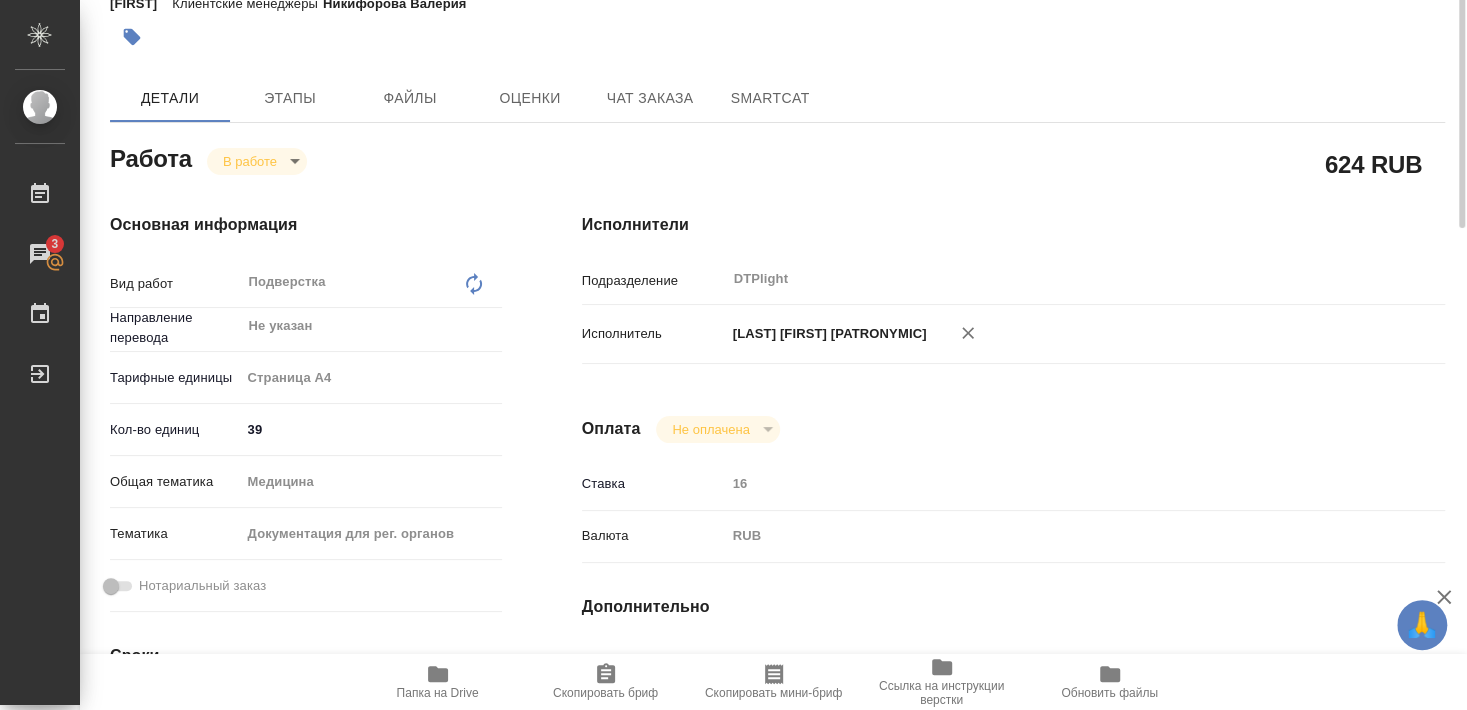 scroll, scrollTop: 16, scrollLeft: 0, axis: vertical 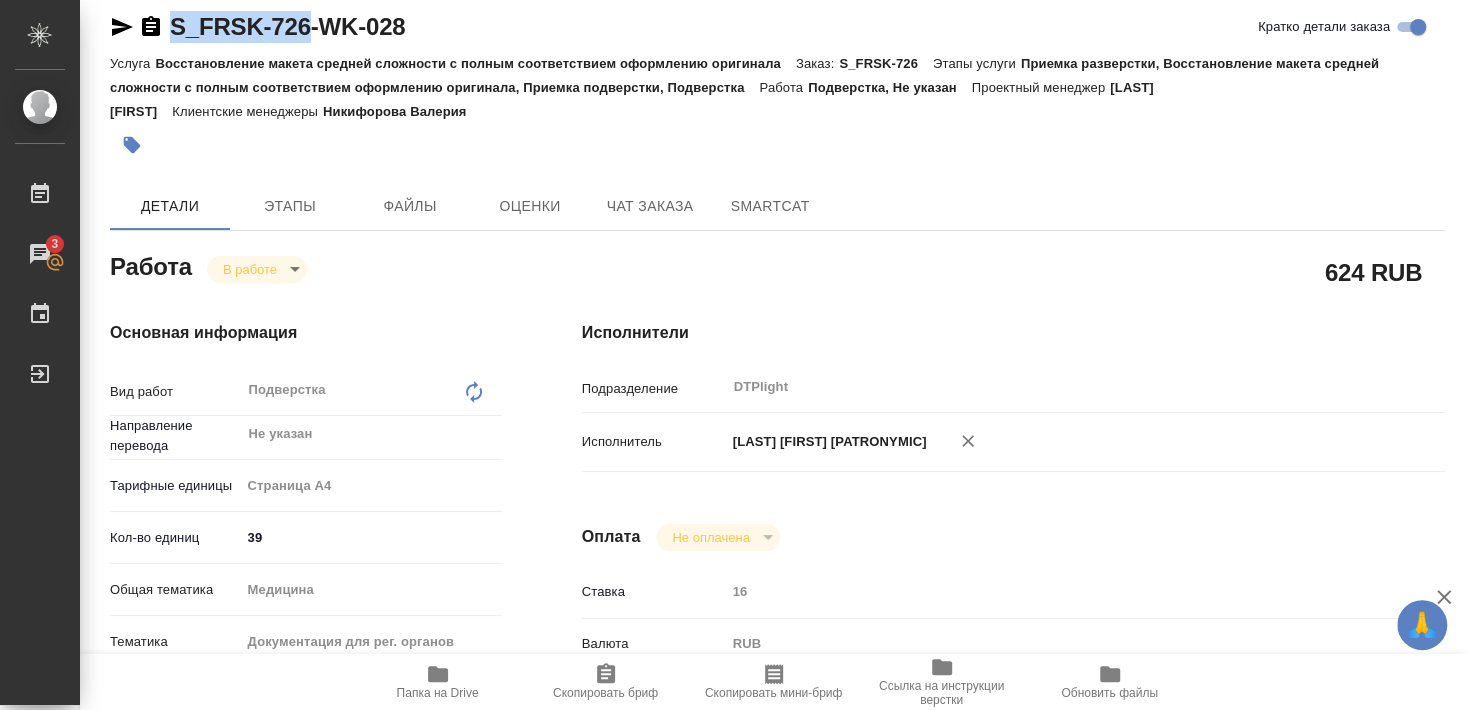 click 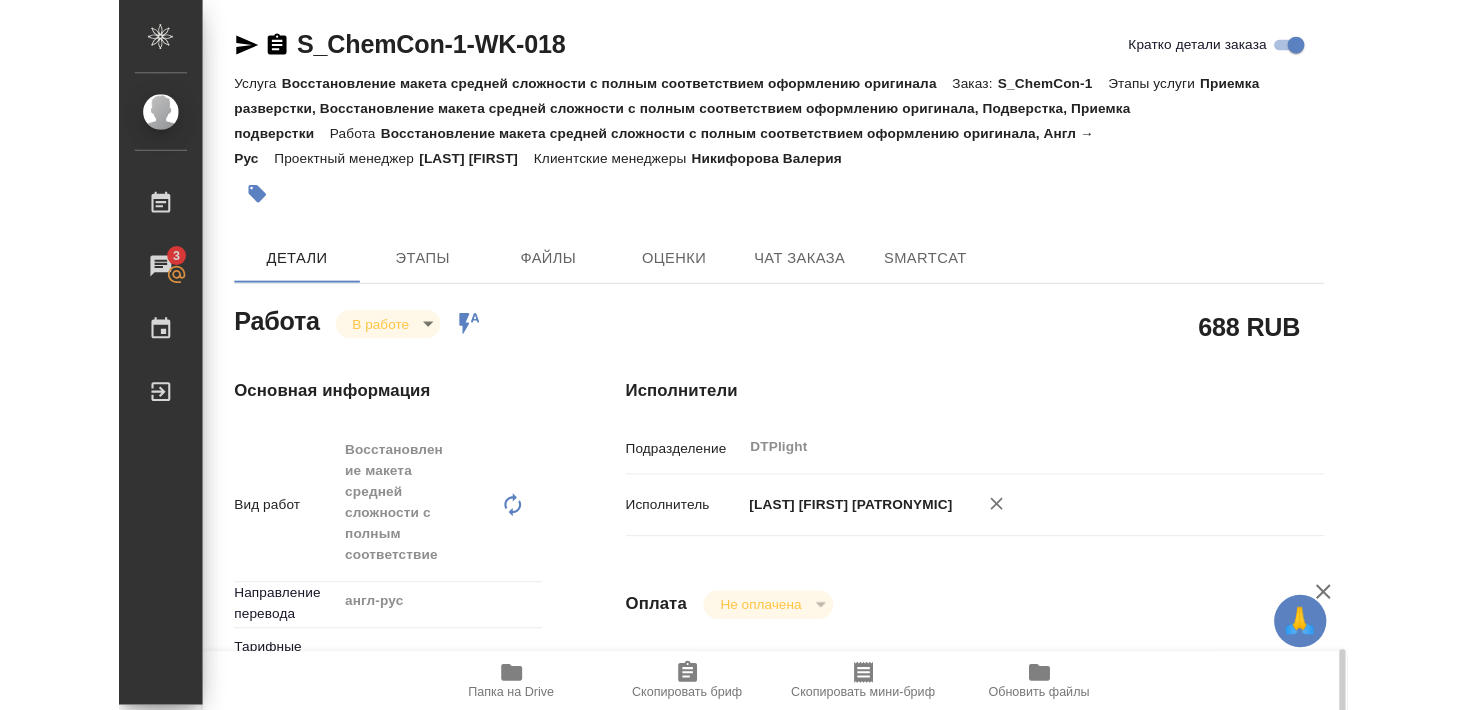 scroll, scrollTop: 0, scrollLeft: 0, axis: both 